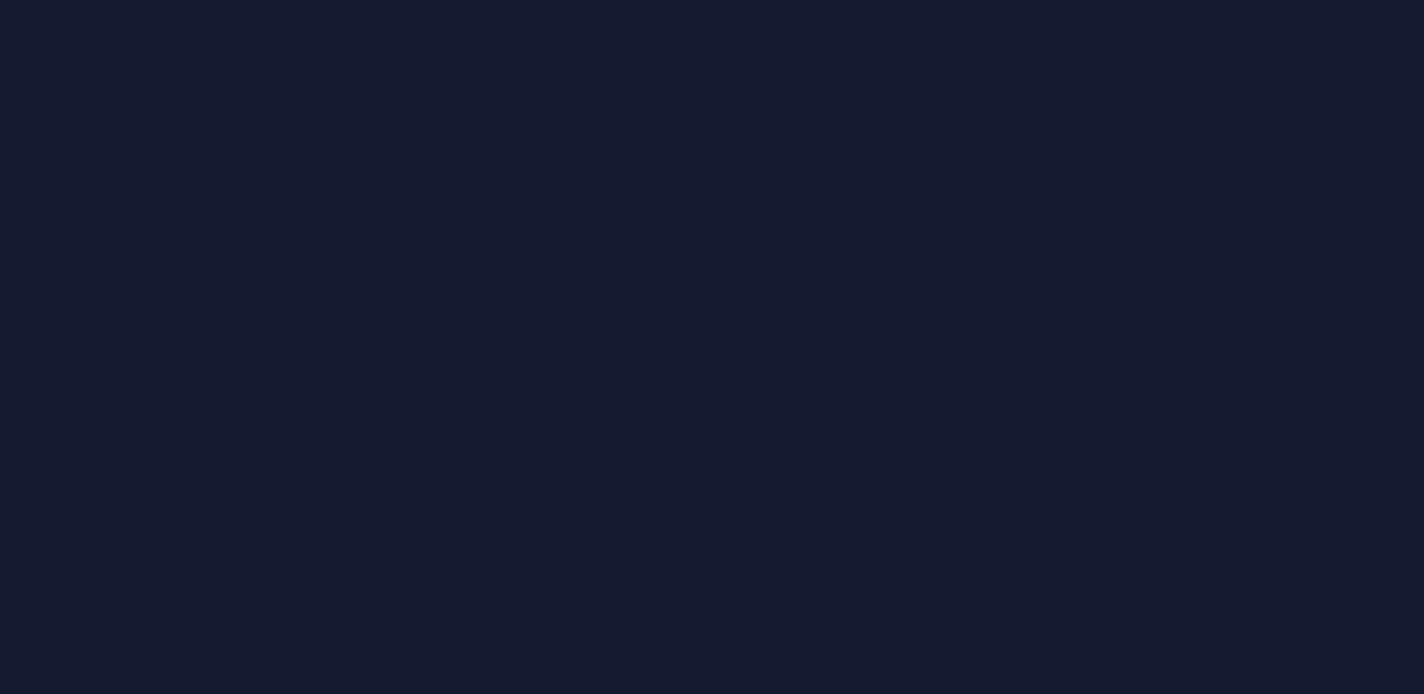 scroll, scrollTop: 0, scrollLeft: 0, axis: both 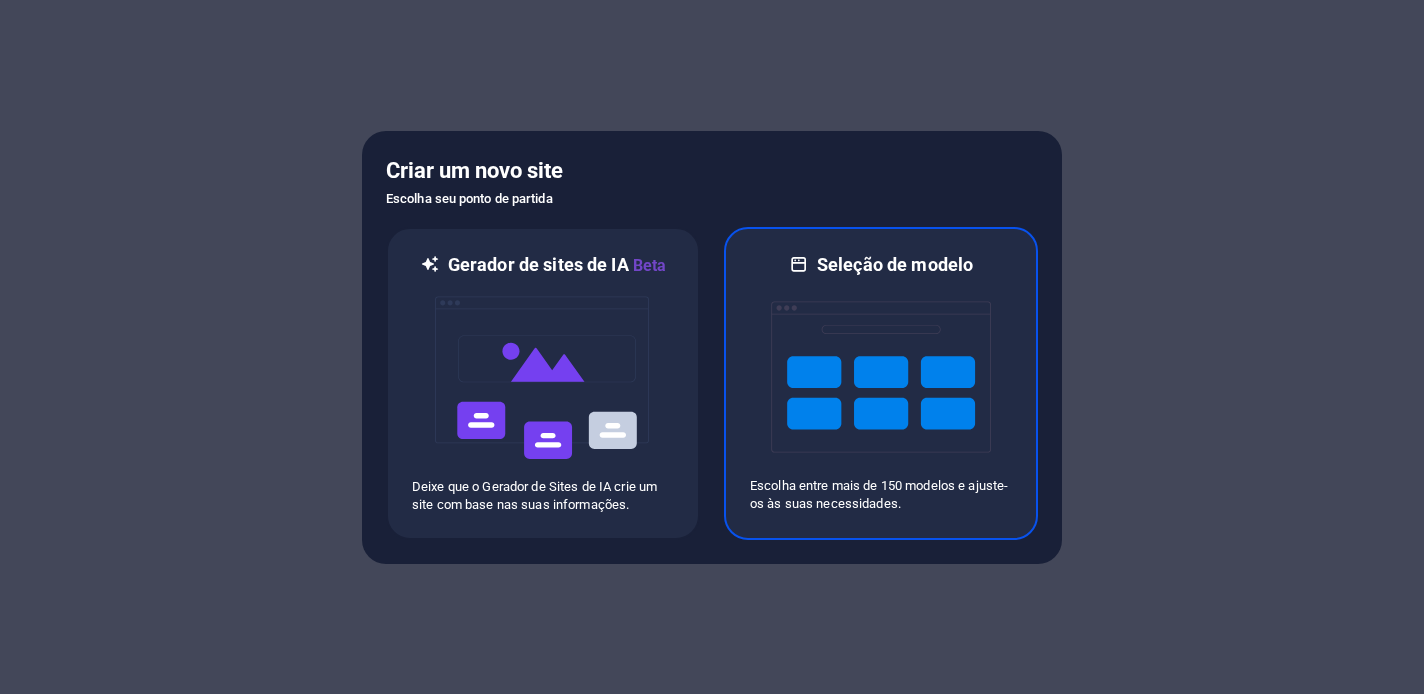 click at bounding box center [881, 377] 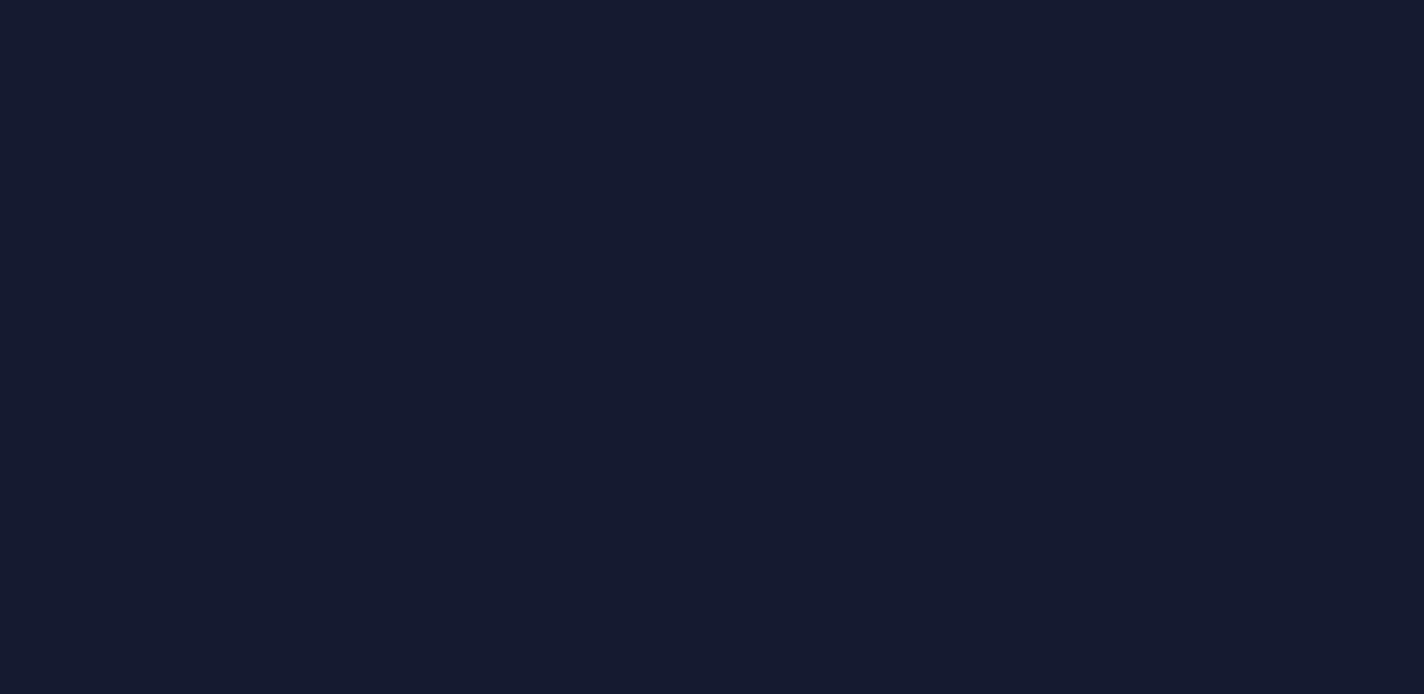 scroll, scrollTop: 0, scrollLeft: 0, axis: both 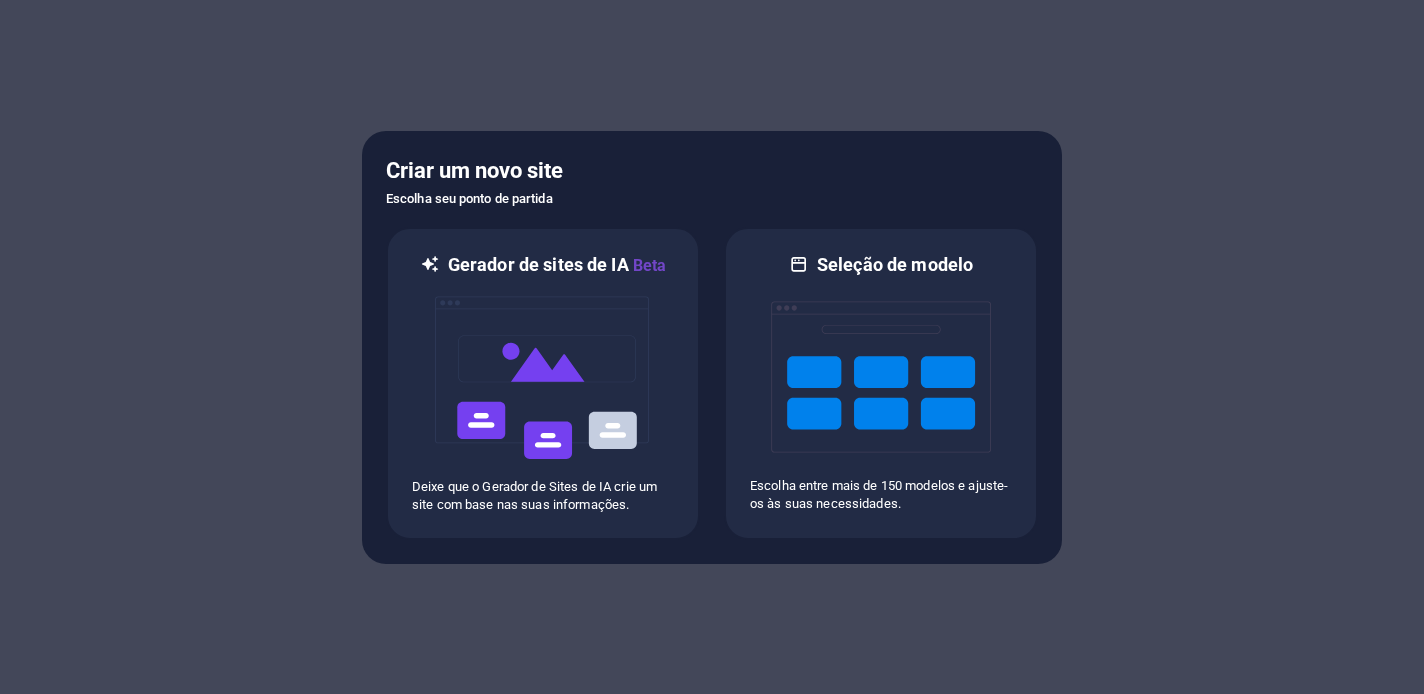 click at bounding box center [712, 347] 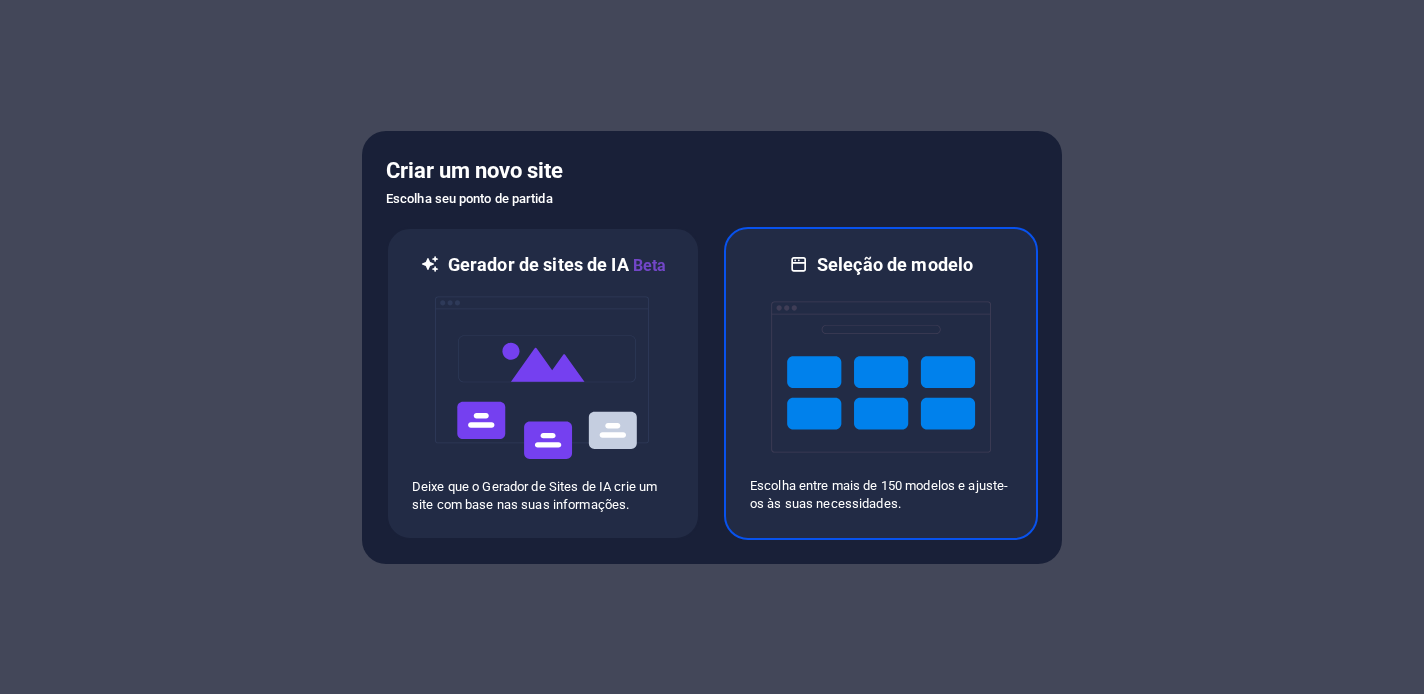 click at bounding box center [881, 377] 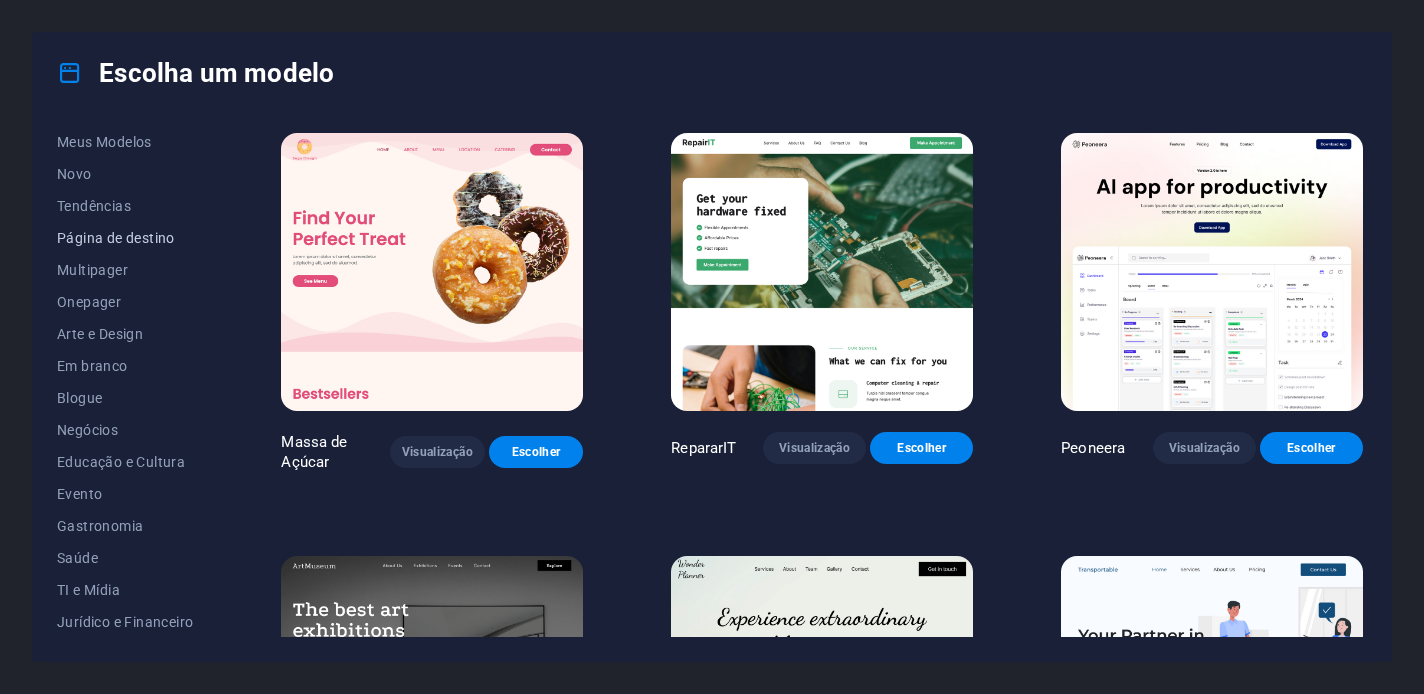 scroll, scrollTop: 0, scrollLeft: 0, axis: both 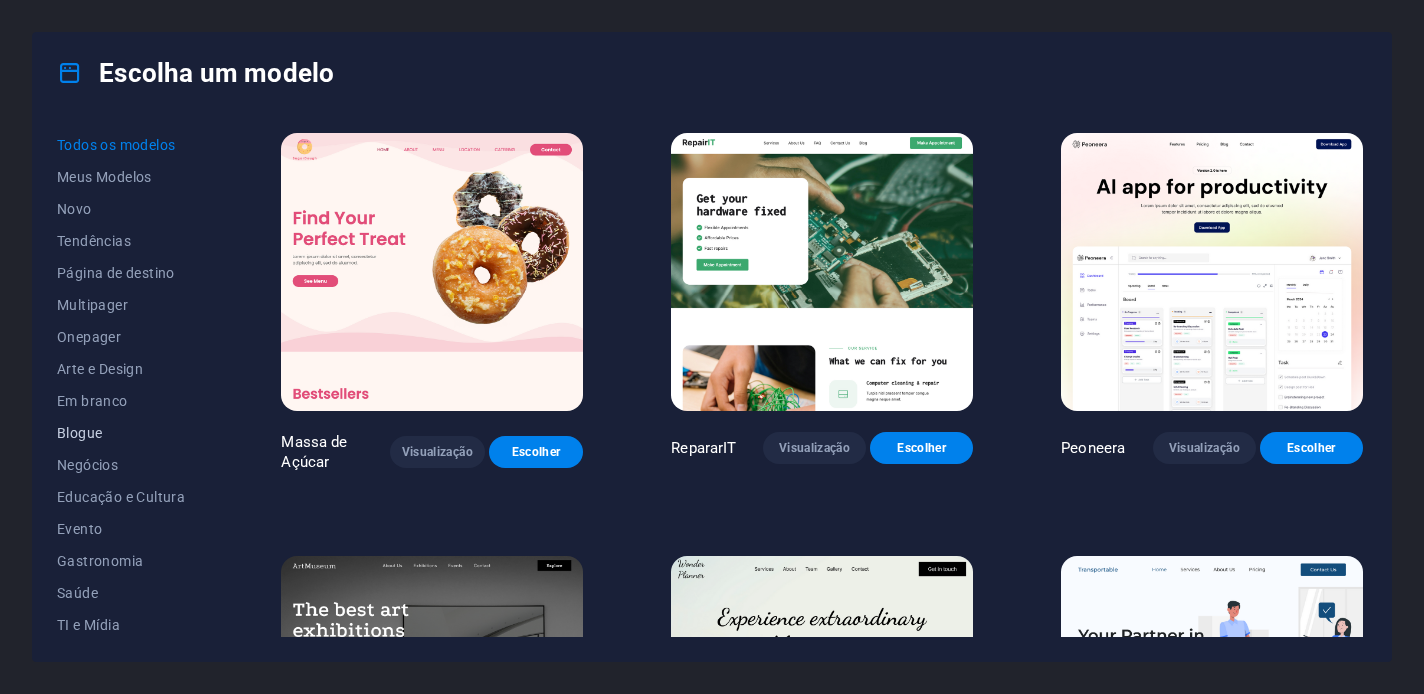 click on "Blogue" at bounding box center [79, 433] 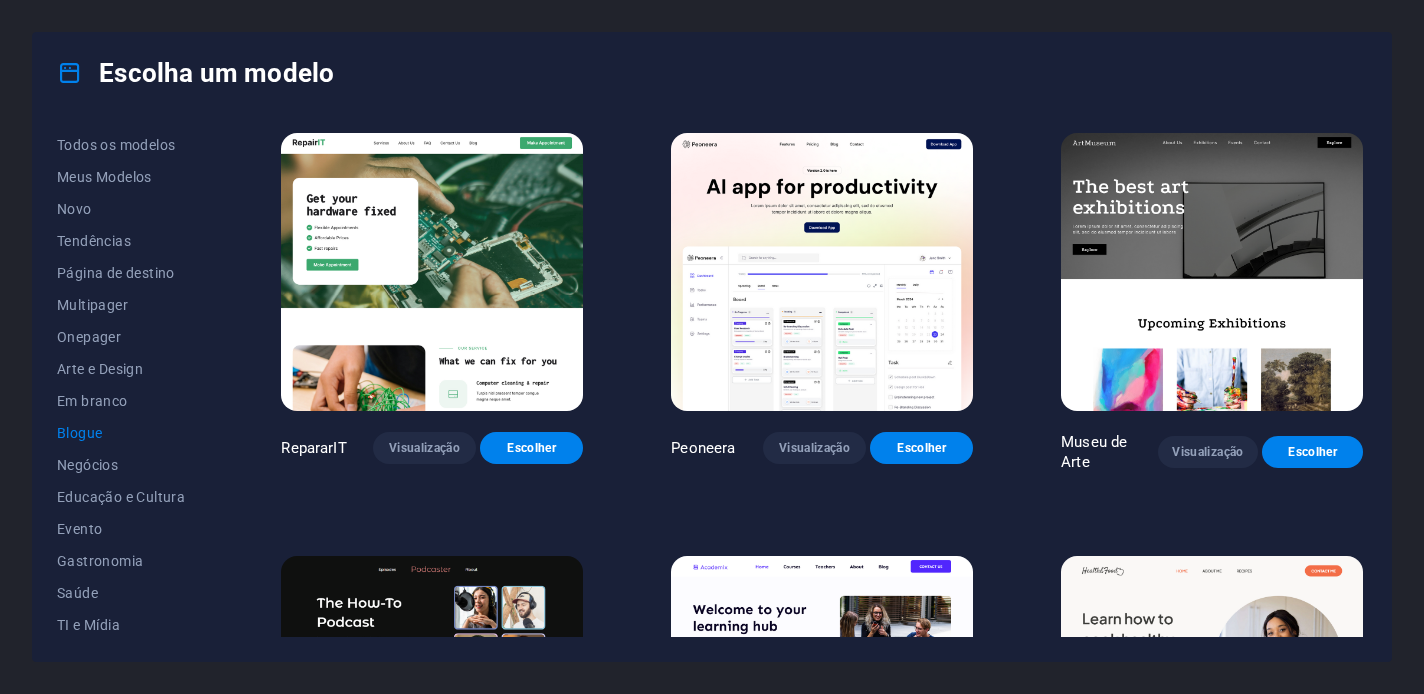 click on "Escolha um modelo" at bounding box center (712, 73) 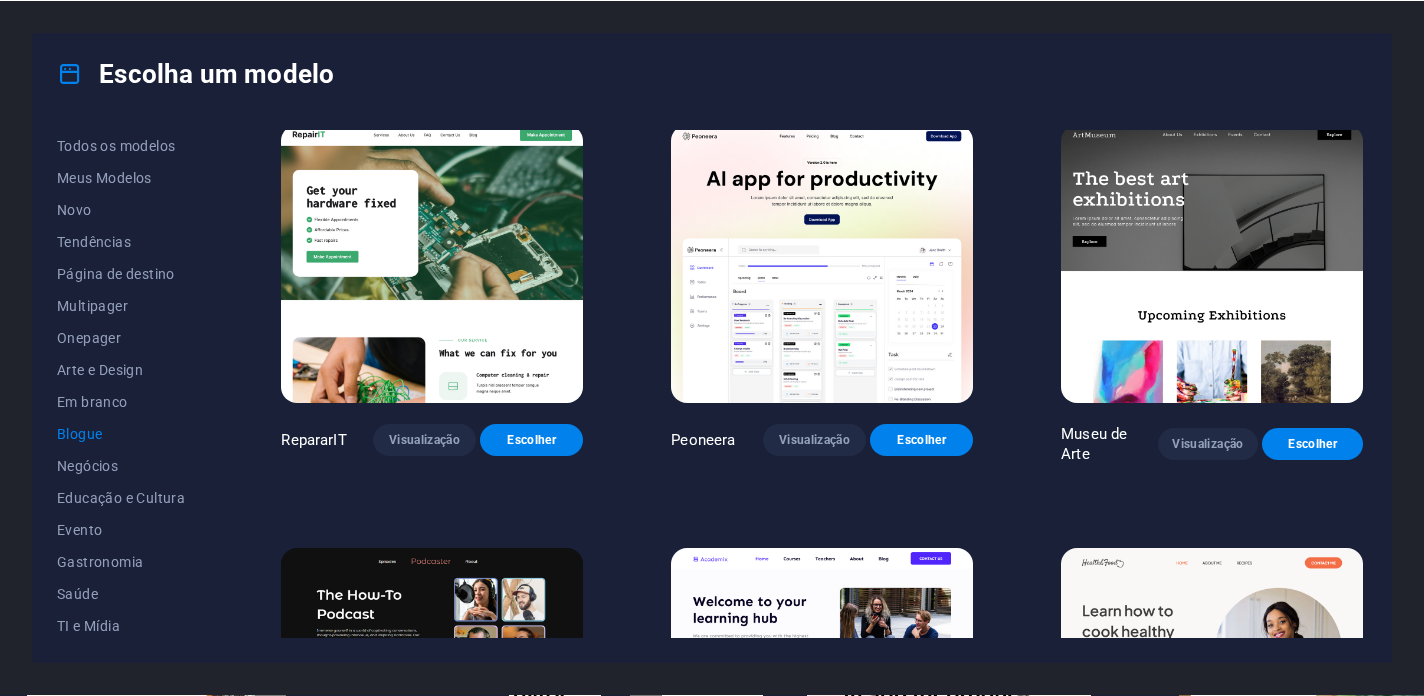 scroll, scrollTop: 0, scrollLeft: 0, axis: both 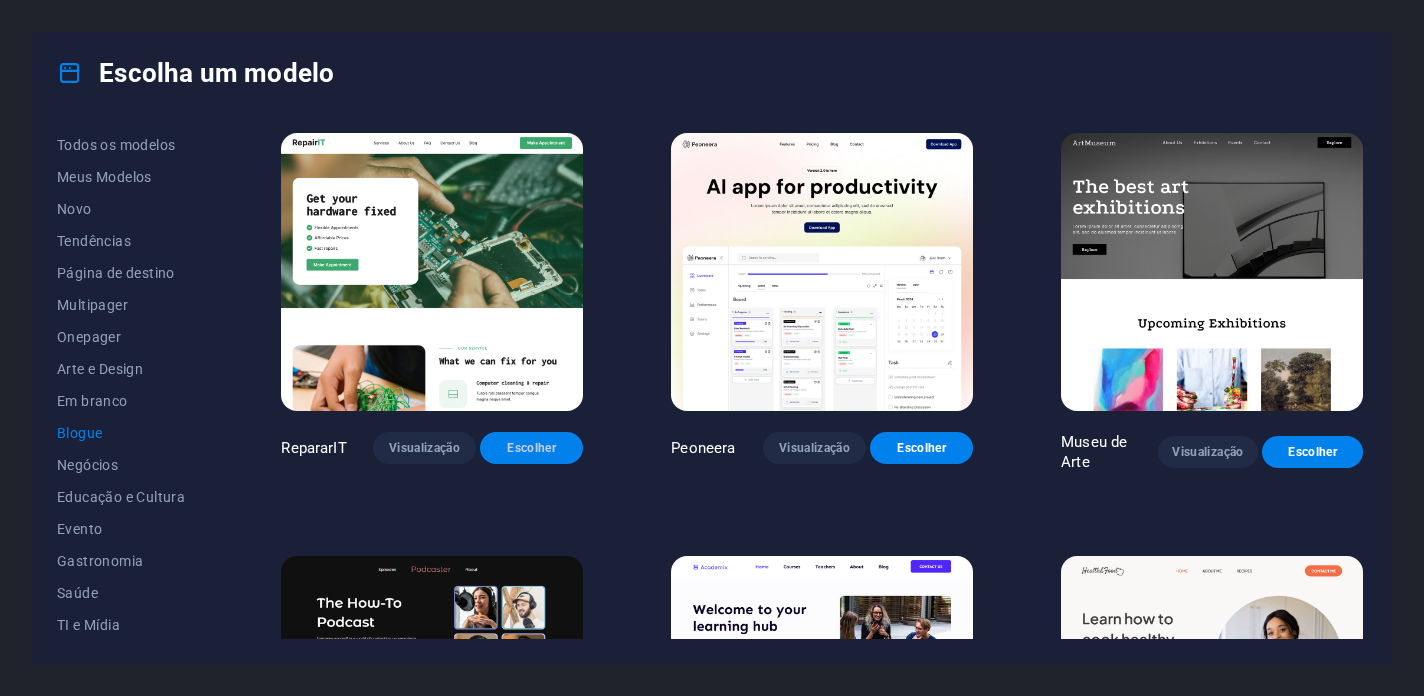 click on "Escolher" at bounding box center [531, 448] 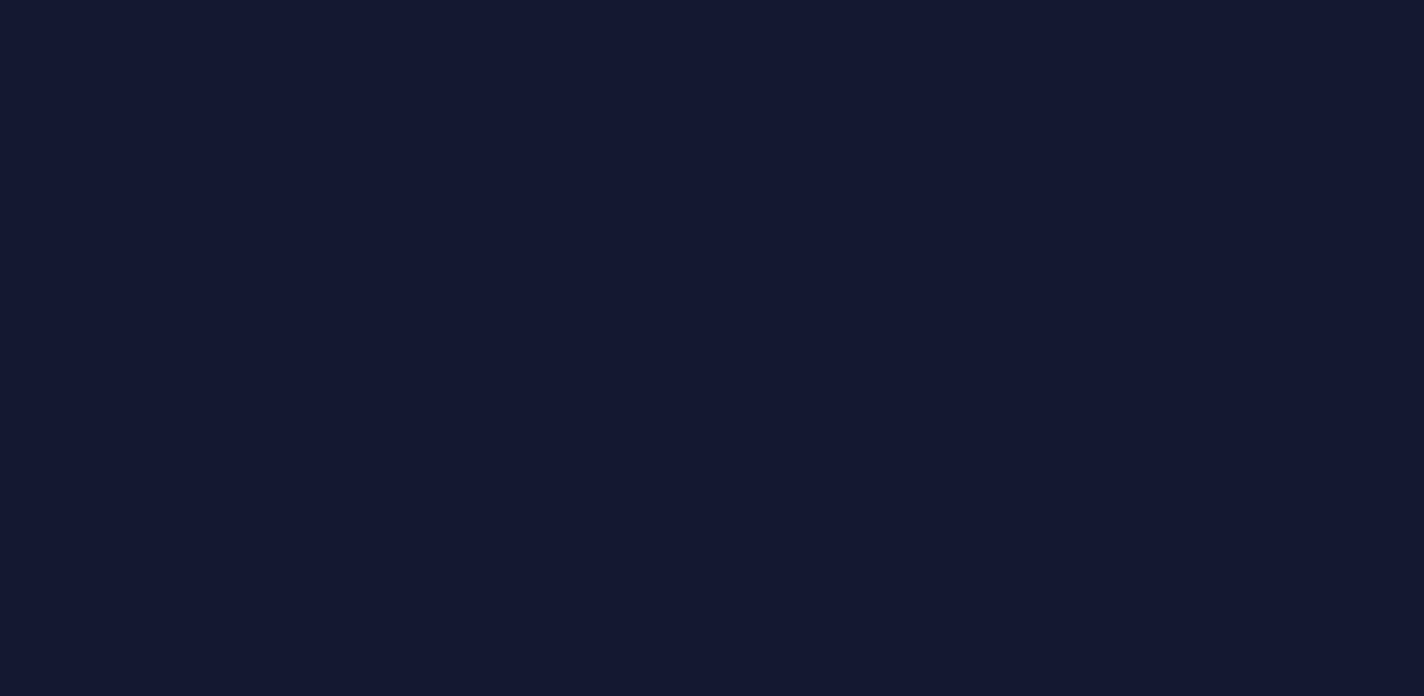 scroll, scrollTop: 0, scrollLeft: 0, axis: both 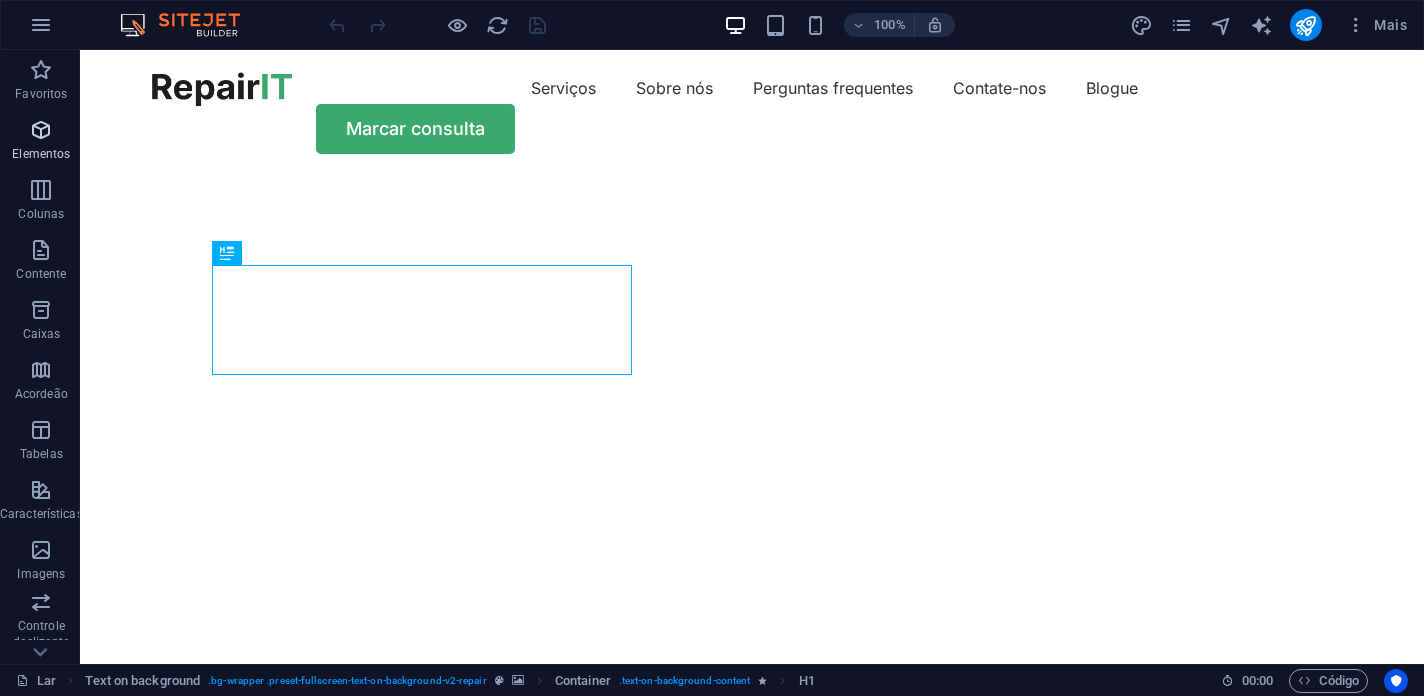 click at bounding box center (41, 130) 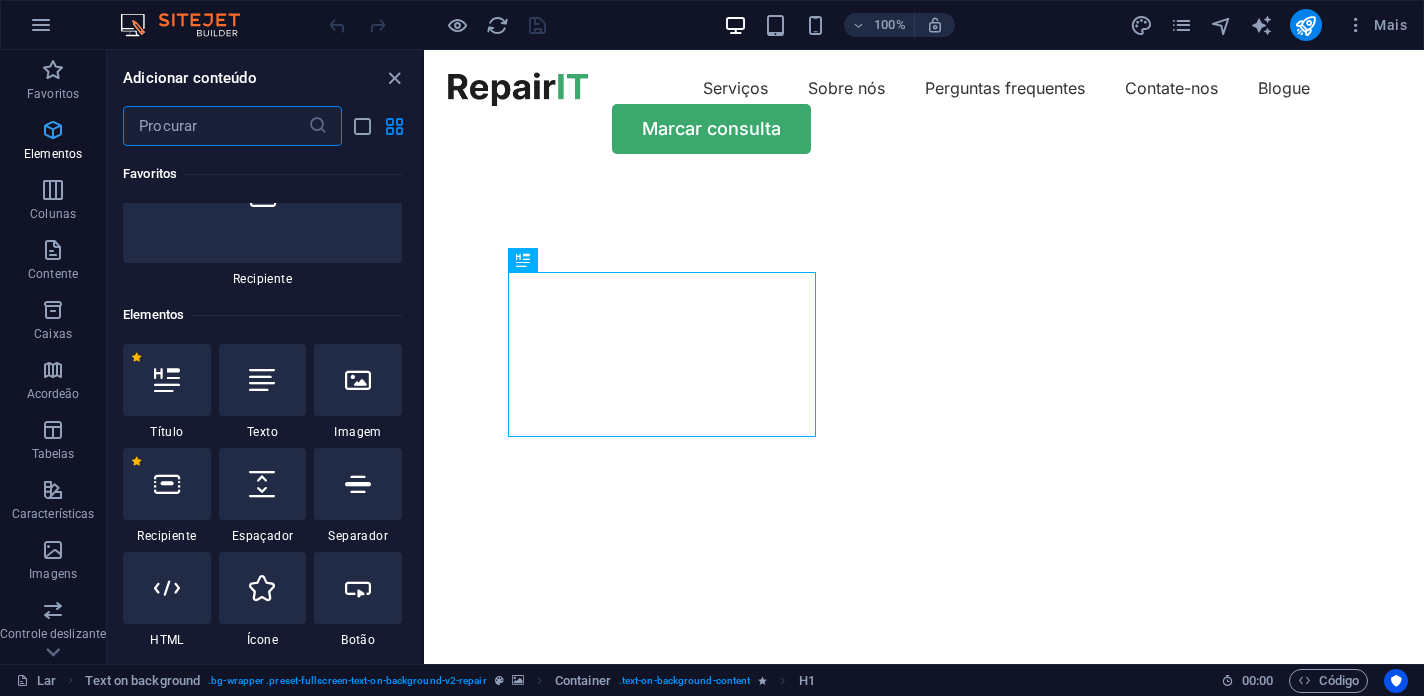 scroll, scrollTop: 377, scrollLeft: 0, axis: vertical 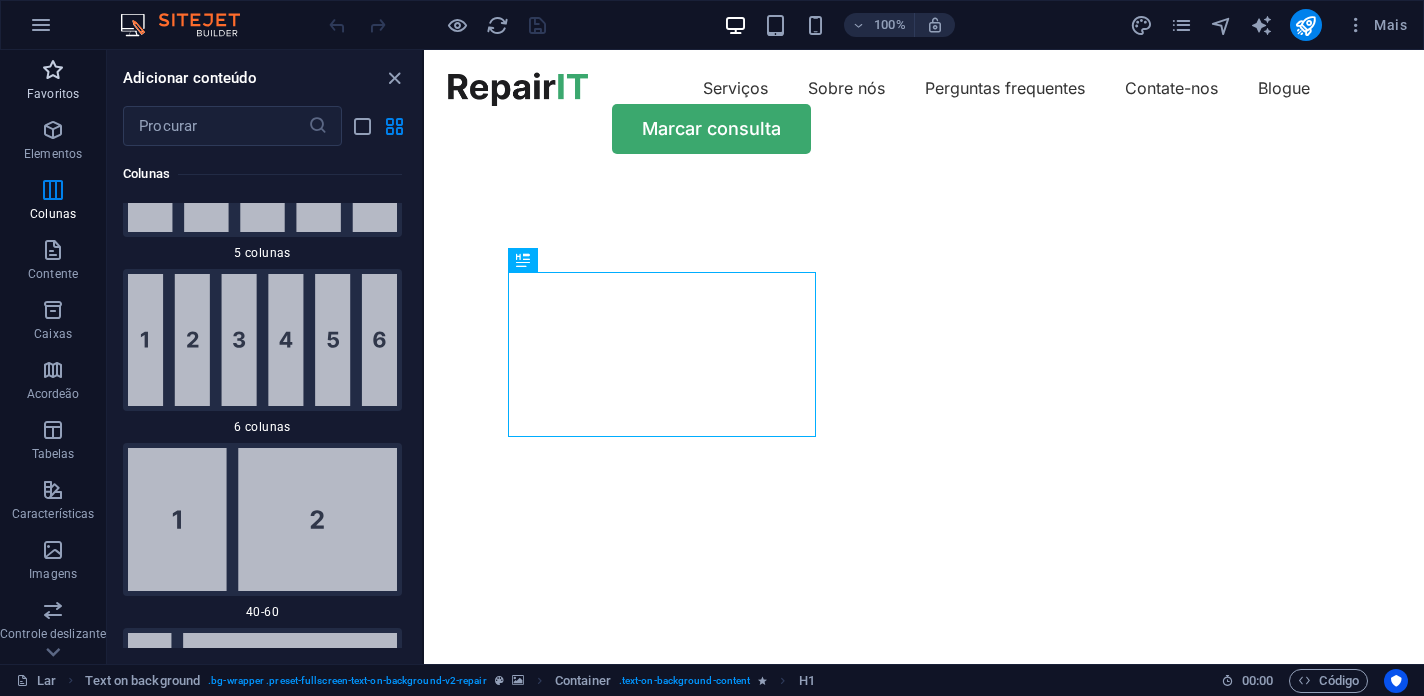 click at bounding box center [53, 70] 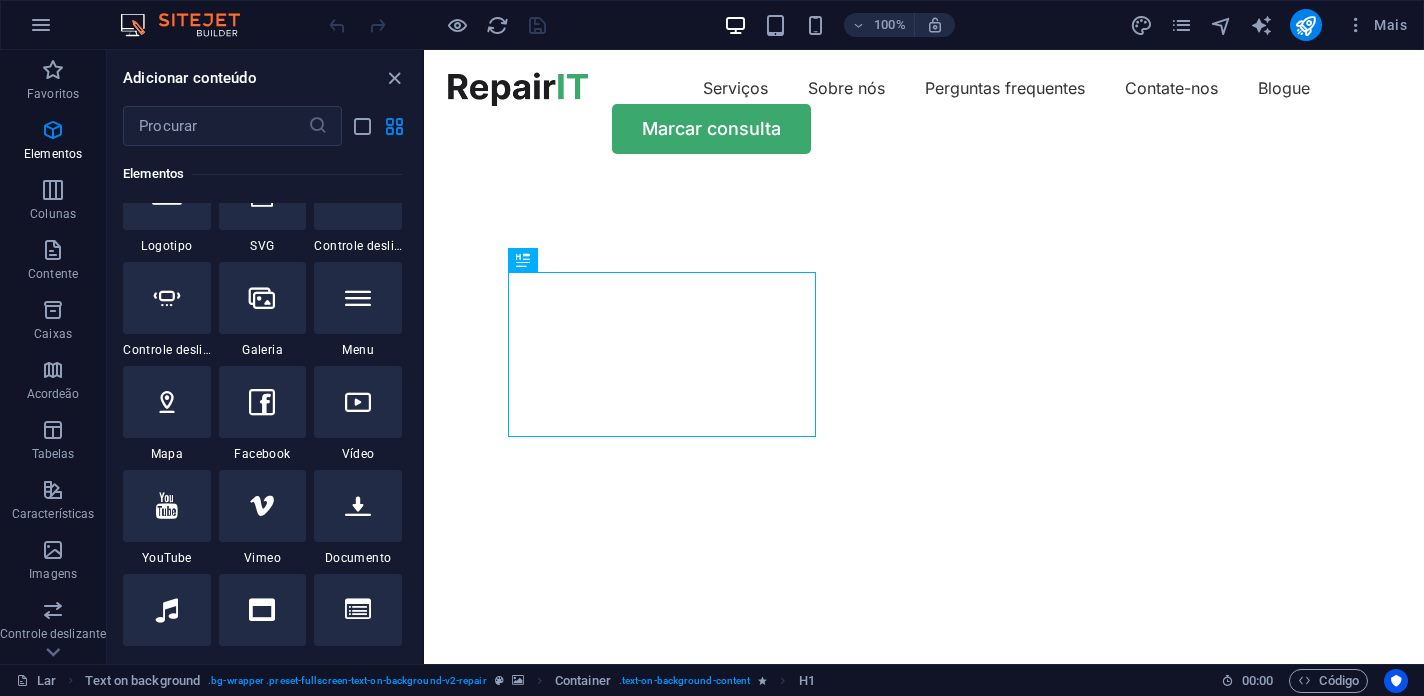 scroll, scrollTop: 735, scrollLeft: 0, axis: vertical 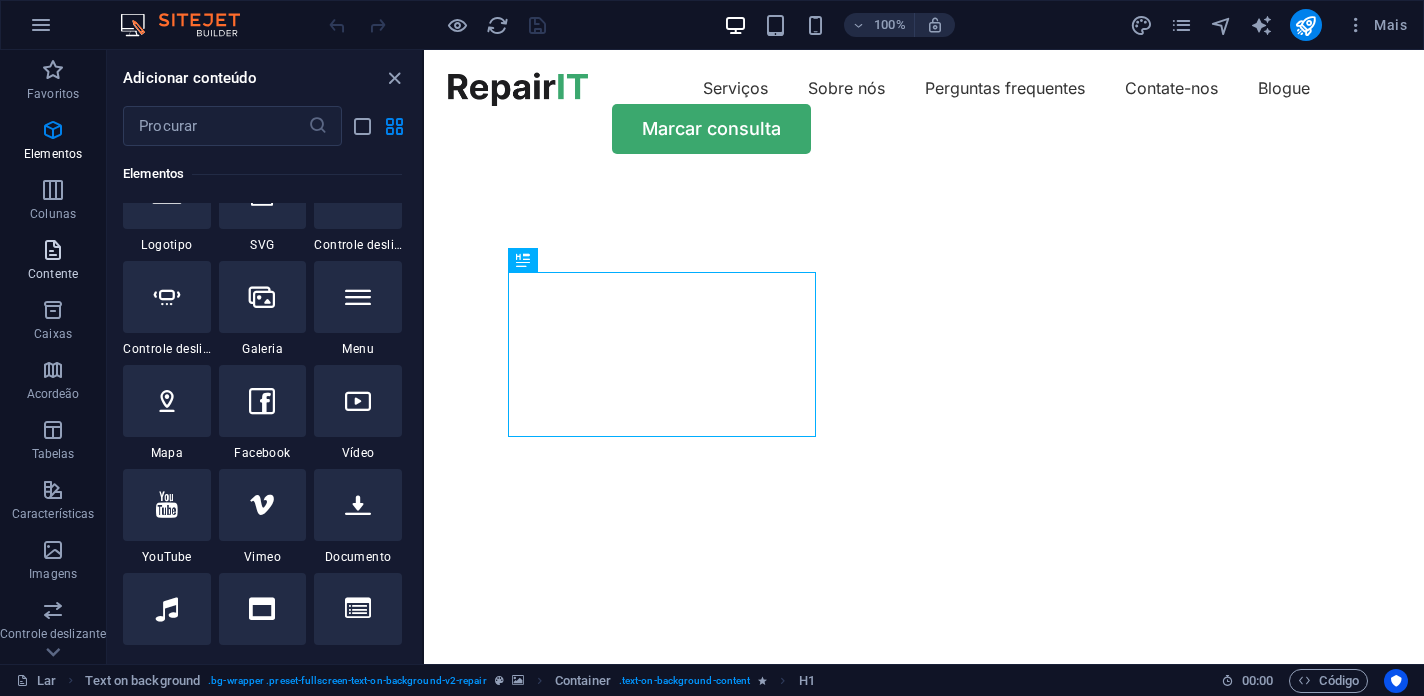 click on "Contente" at bounding box center [53, 262] 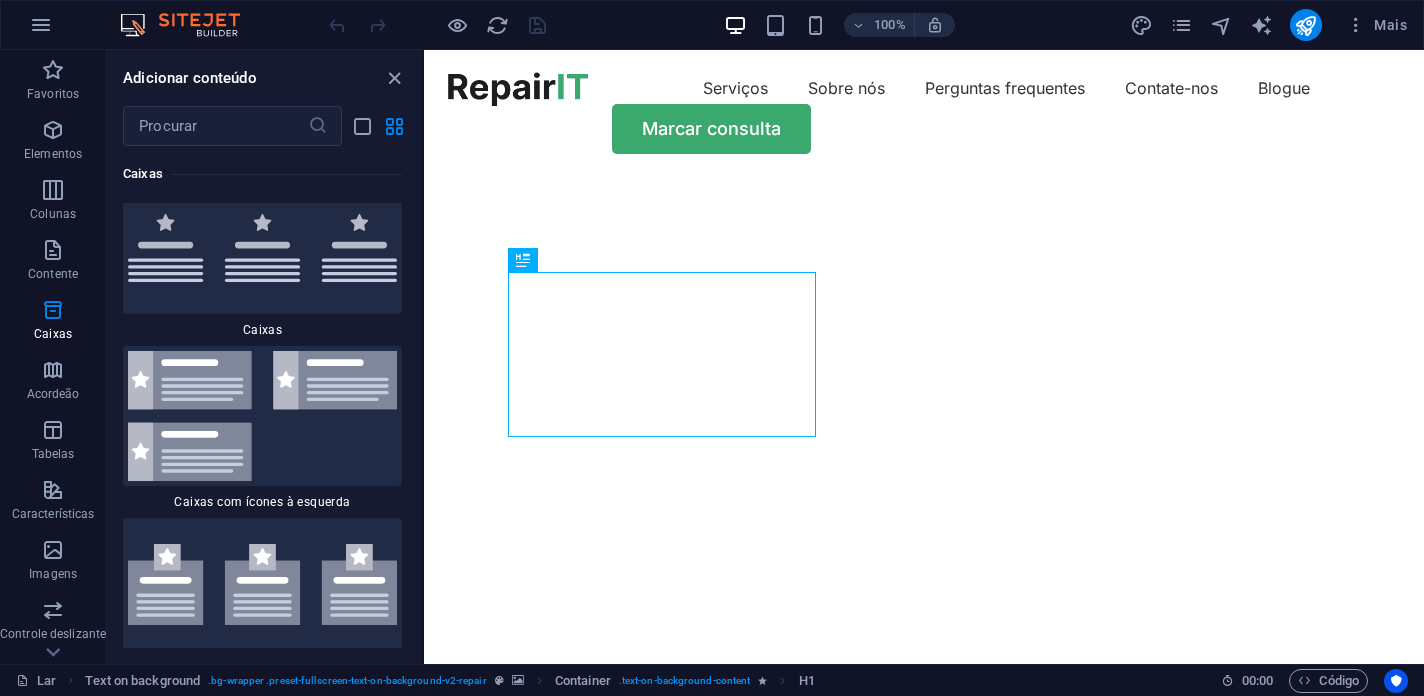 scroll, scrollTop: 11263, scrollLeft: 0, axis: vertical 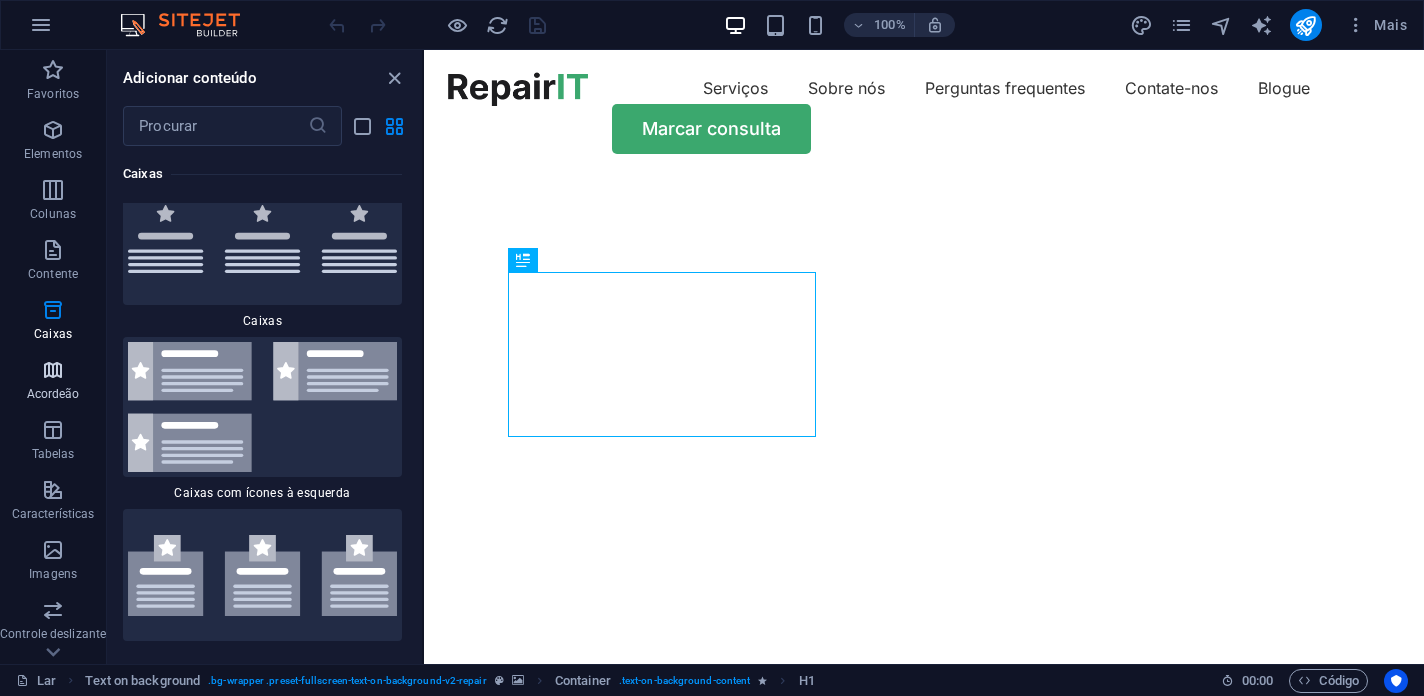 click at bounding box center (53, 370) 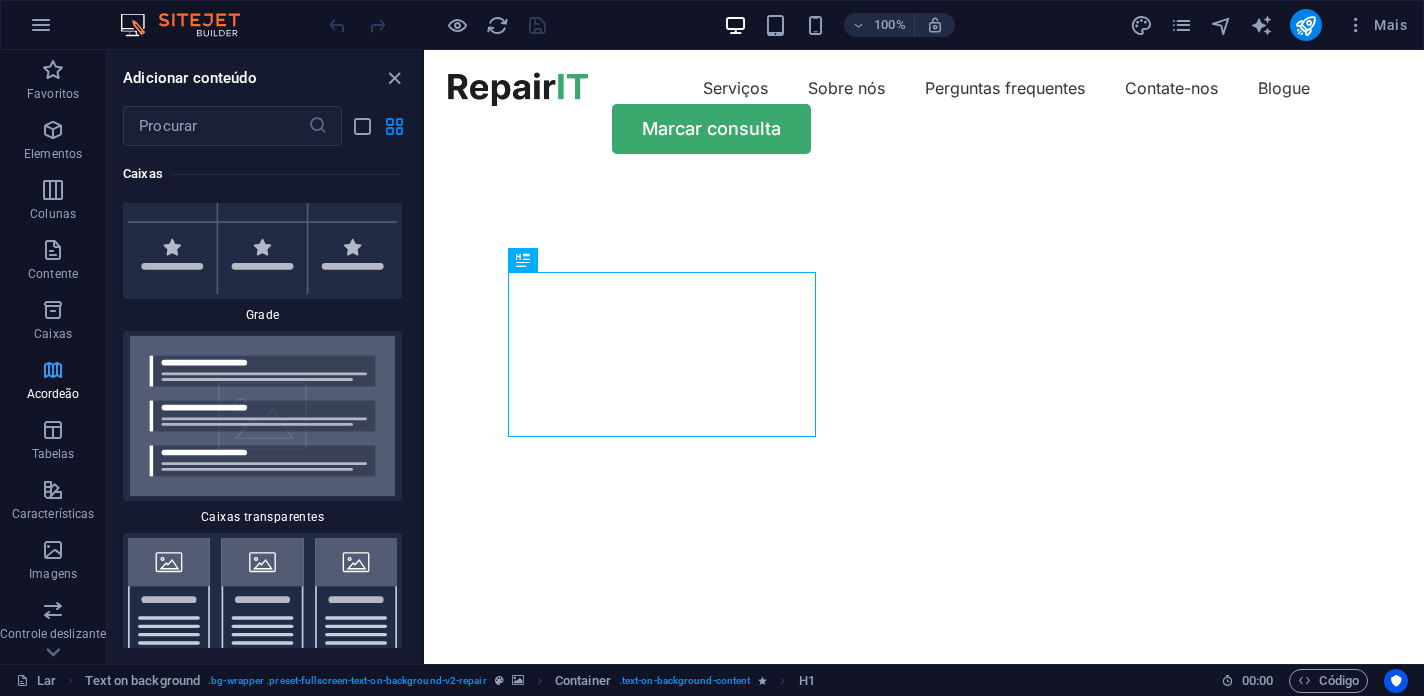 scroll, scrollTop: 12322, scrollLeft: 0, axis: vertical 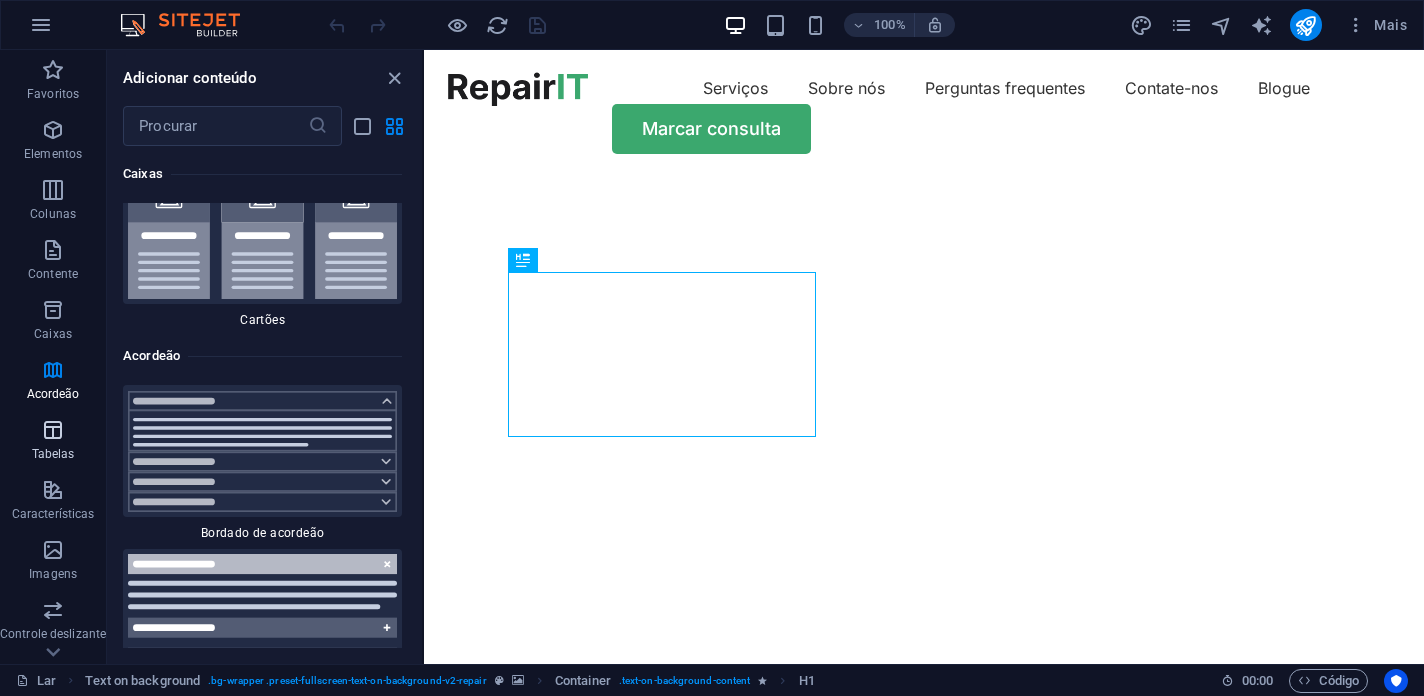 click at bounding box center [53, 430] 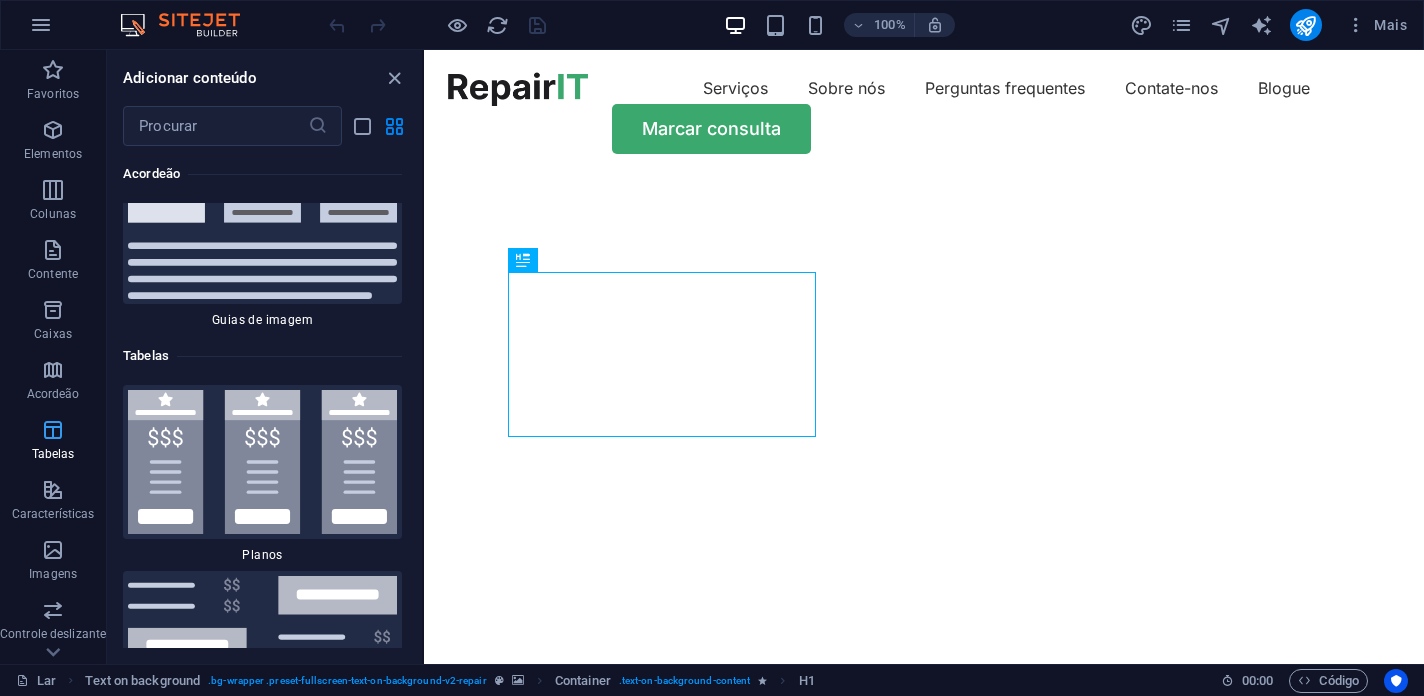 scroll, scrollTop: 13422, scrollLeft: 0, axis: vertical 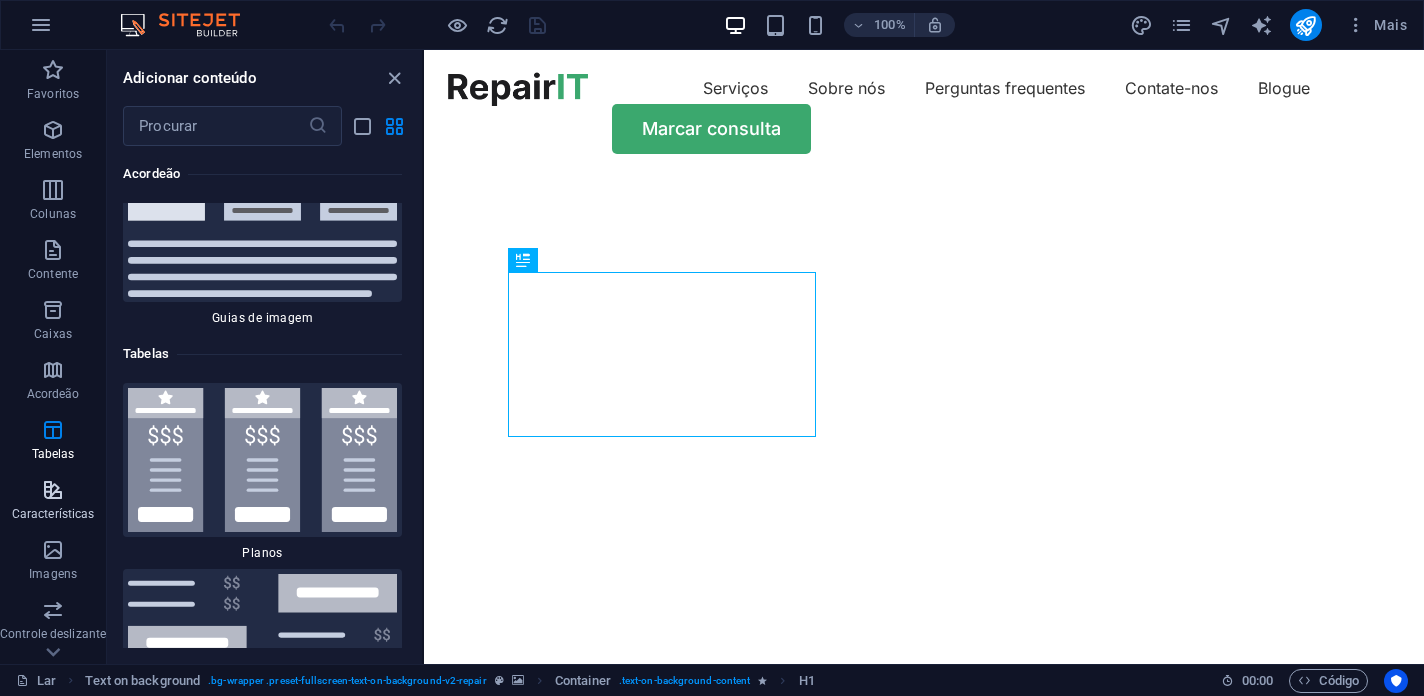 click on "Características" at bounding box center (53, 502) 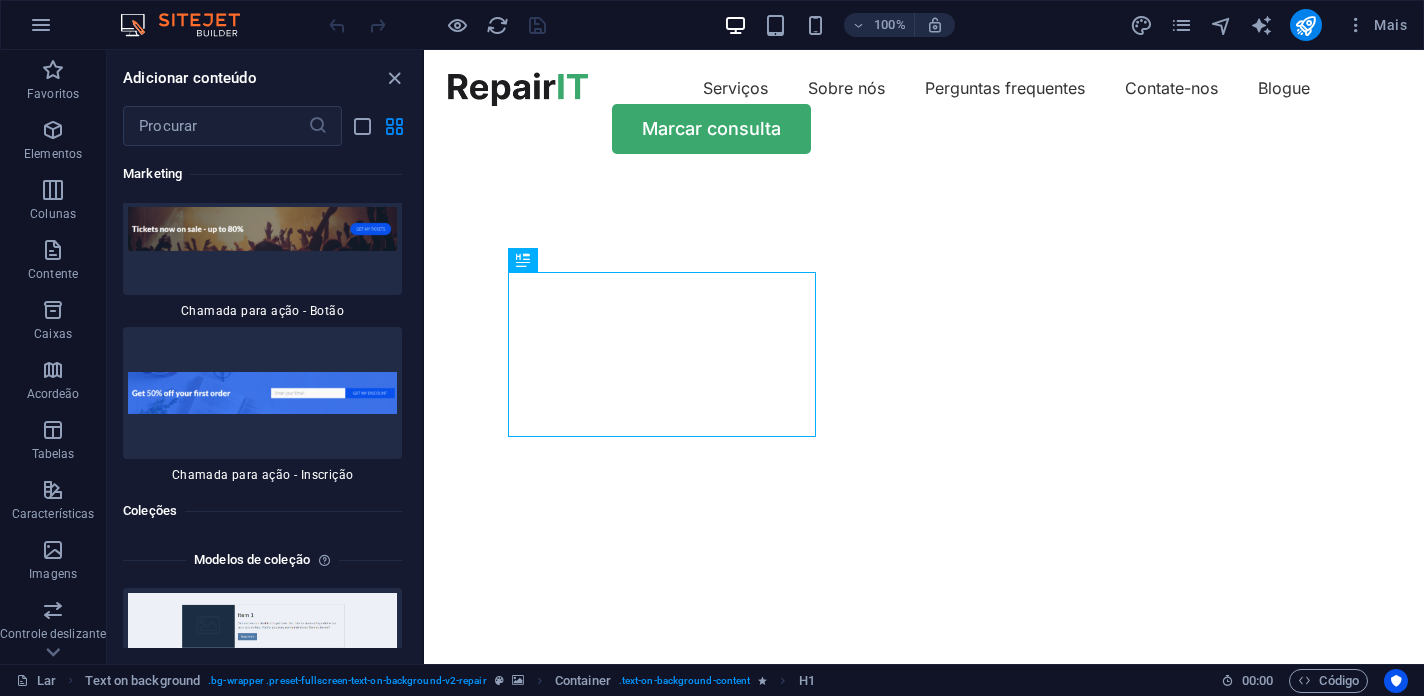 scroll, scrollTop: 36616, scrollLeft: 0, axis: vertical 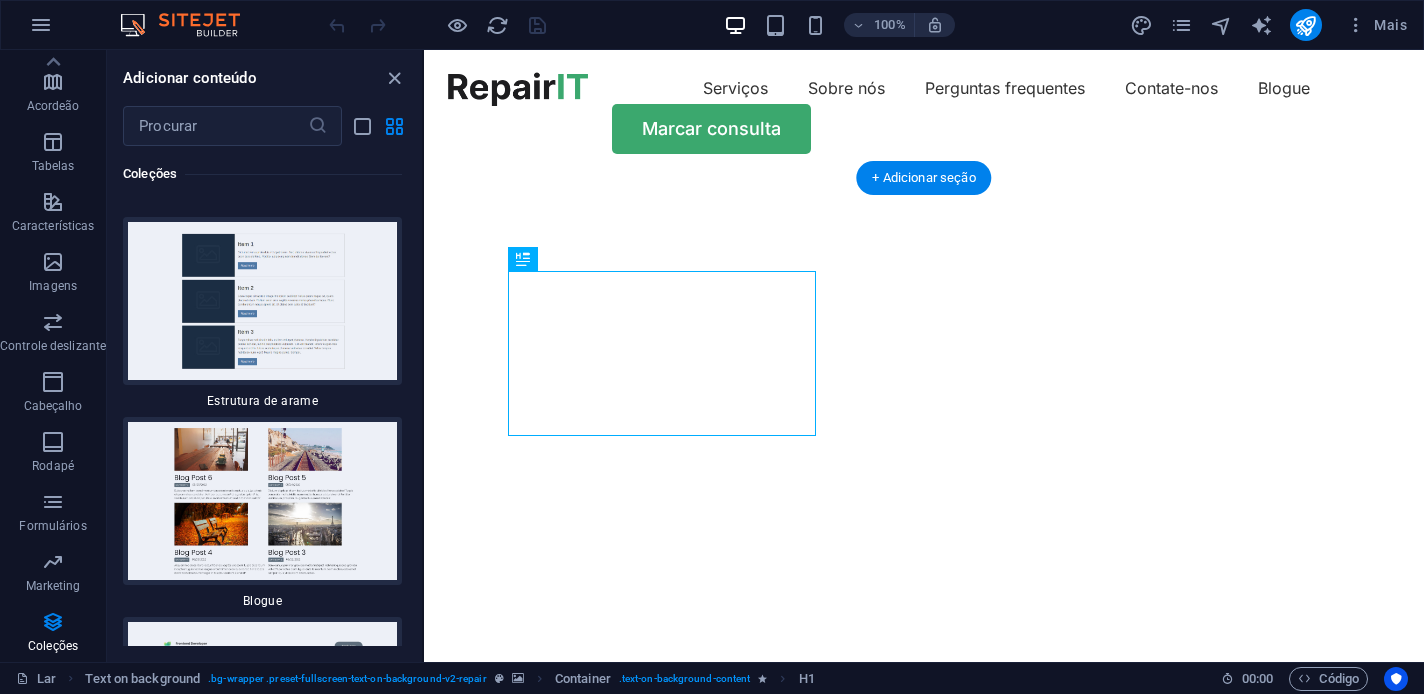 type 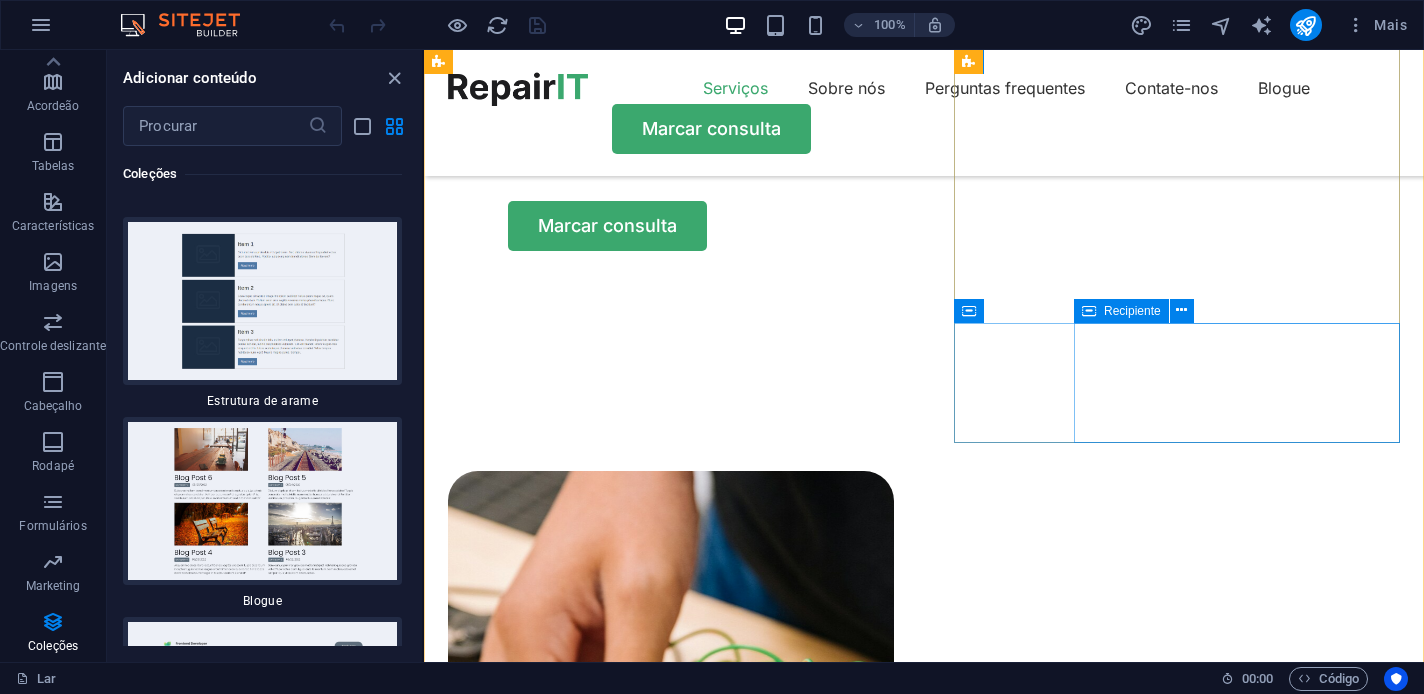 scroll, scrollTop: 1079, scrollLeft: 0, axis: vertical 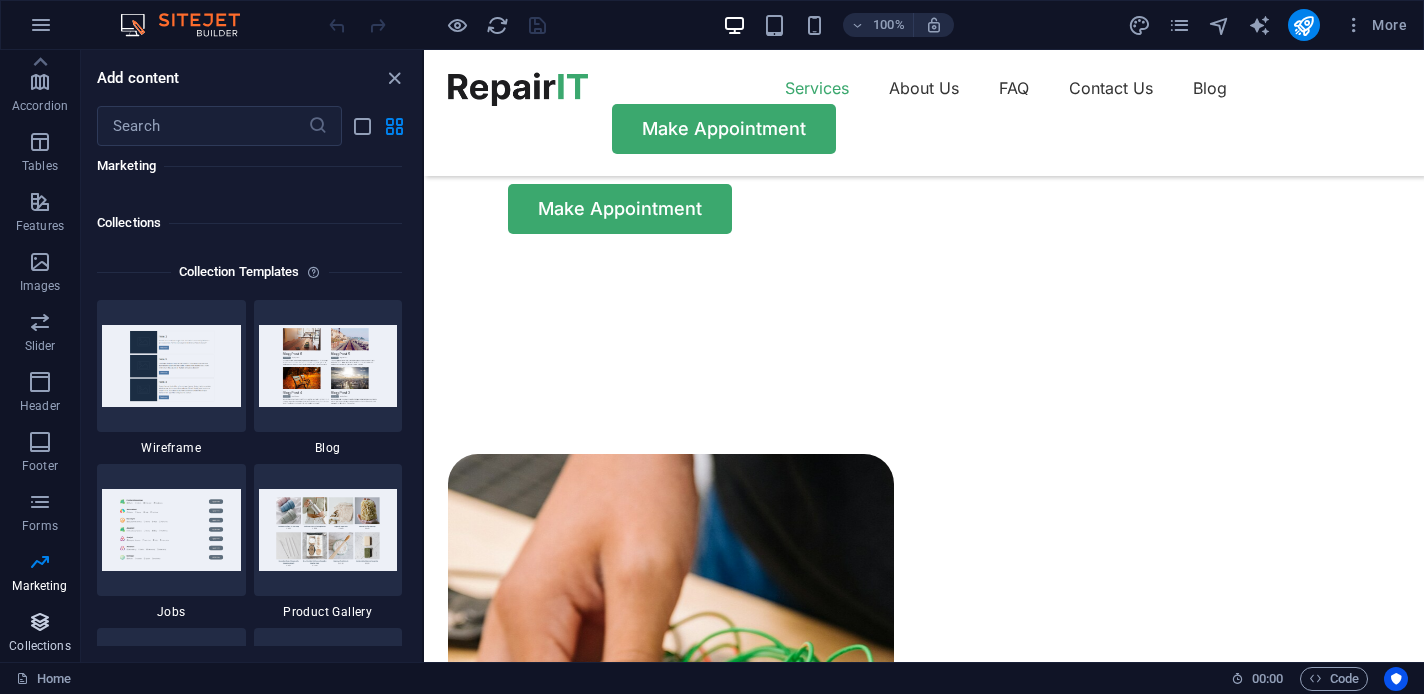 click at bounding box center [40, 622] 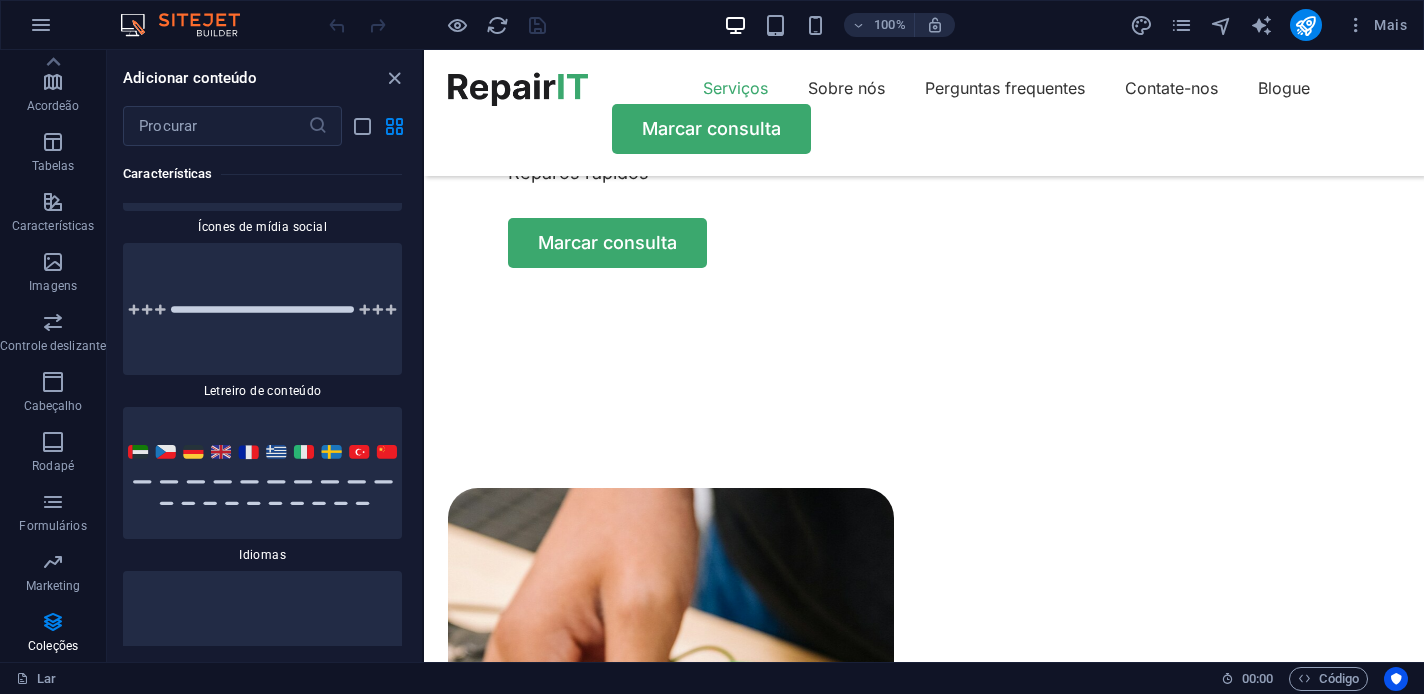 scroll, scrollTop: 36809, scrollLeft: 0, axis: vertical 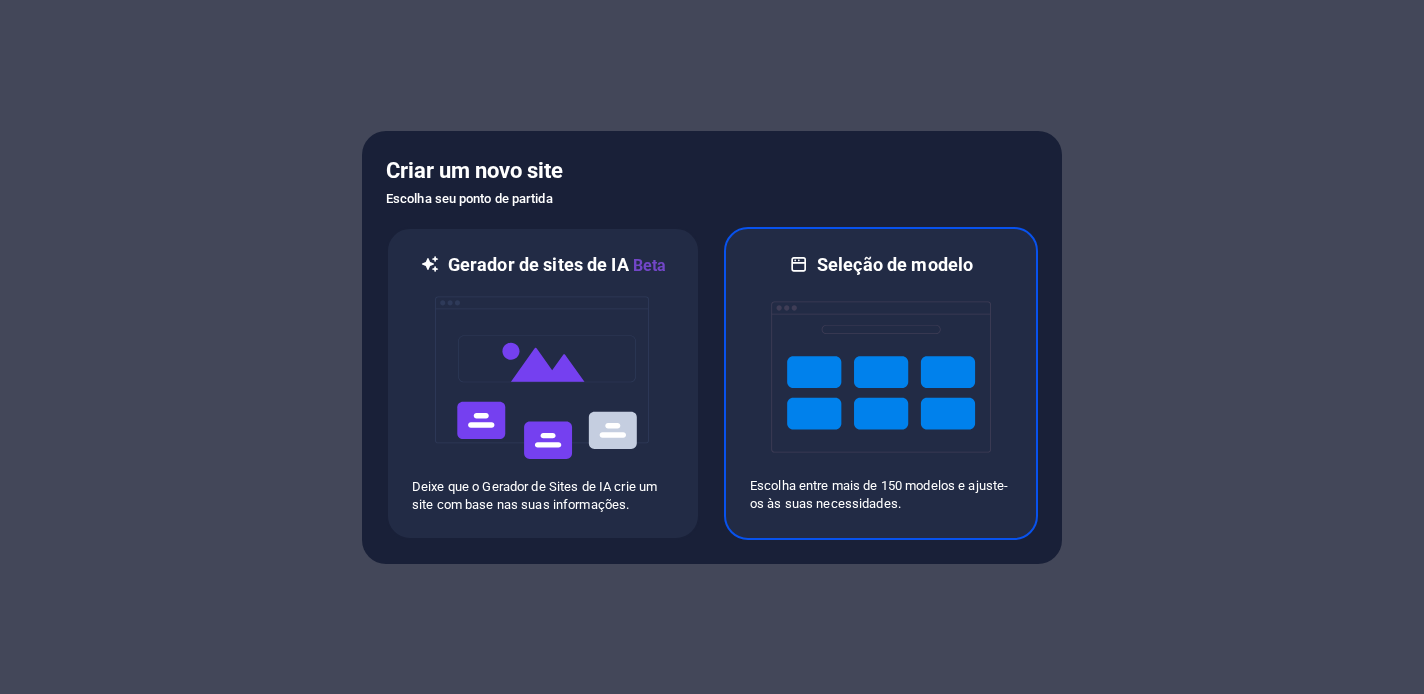 click at bounding box center (881, 377) 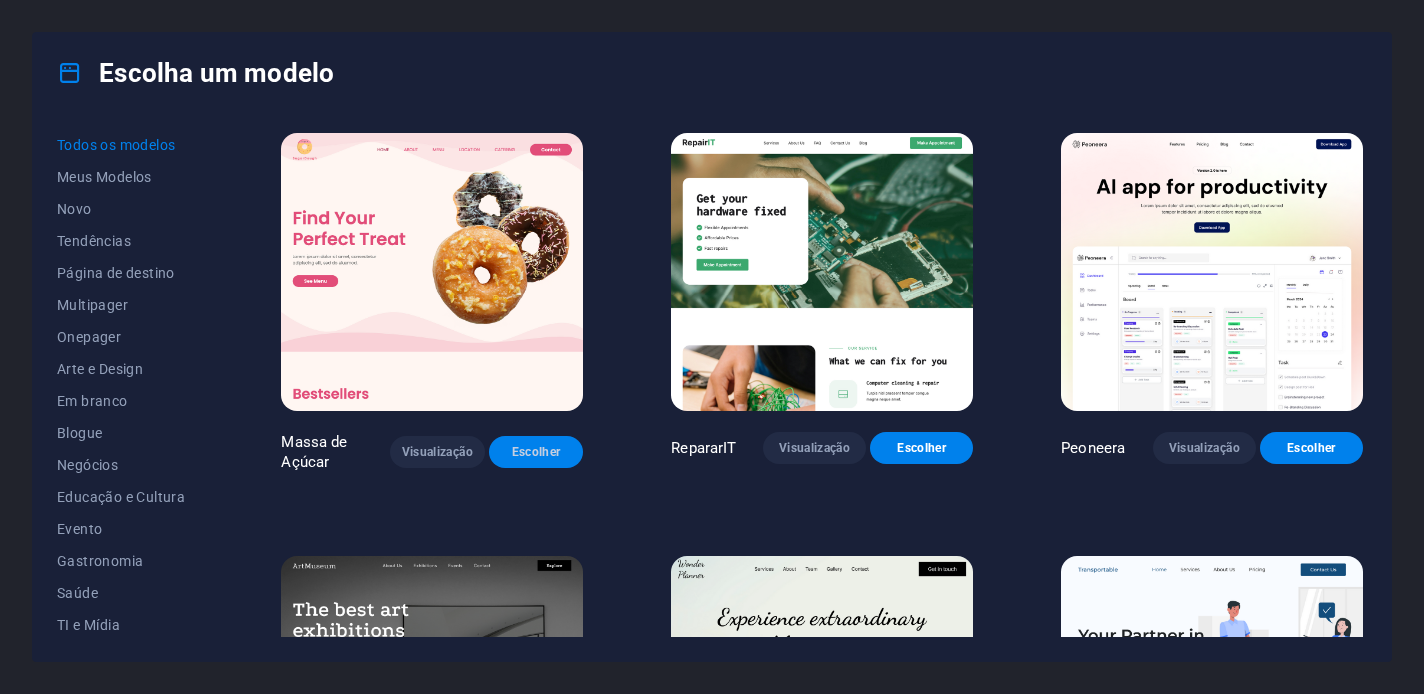 click on "Escolher" at bounding box center [536, 452] 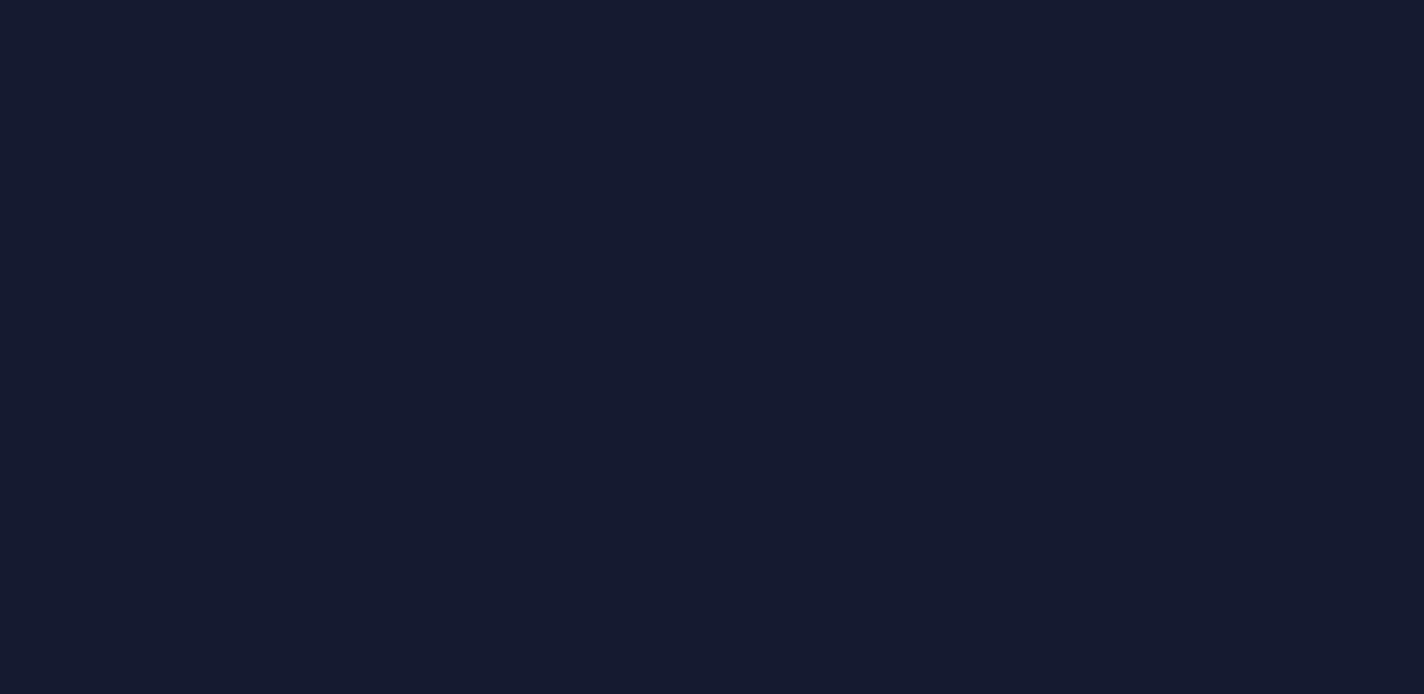 scroll, scrollTop: 0, scrollLeft: 0, axis: both 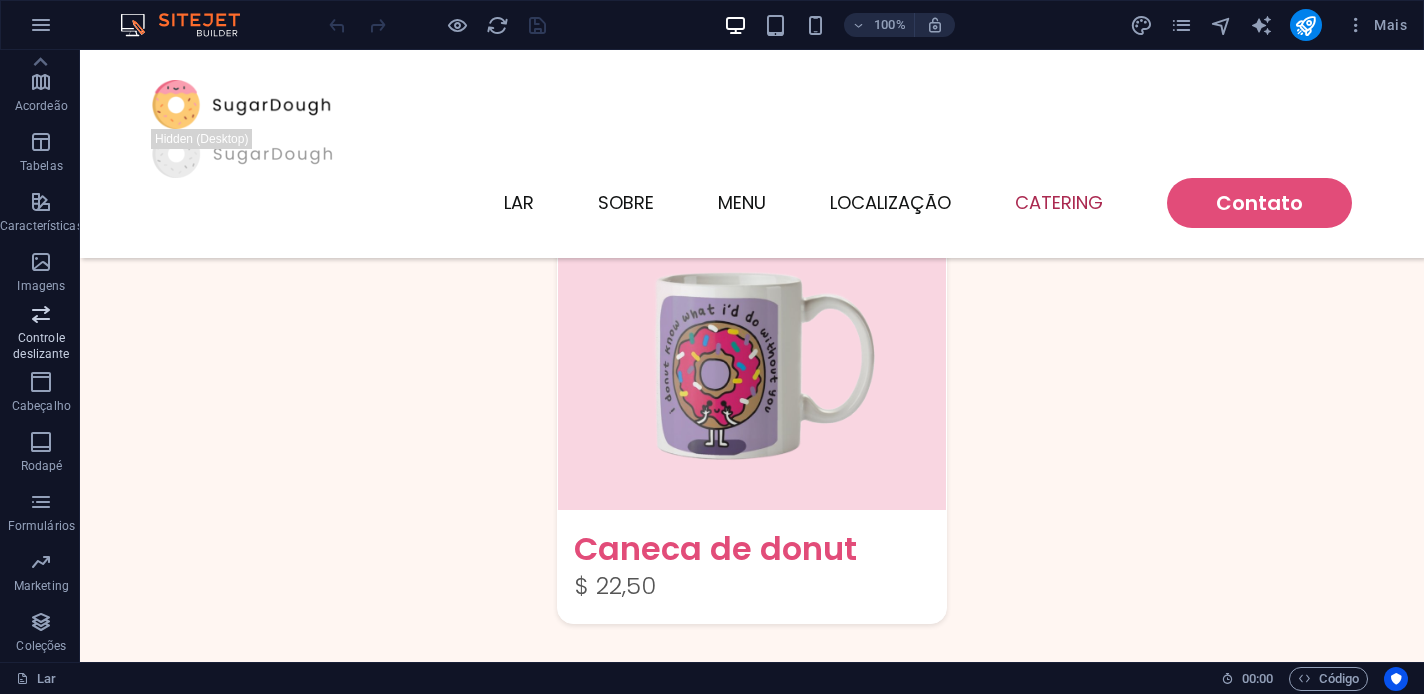 click at bounding box center [41, 622] 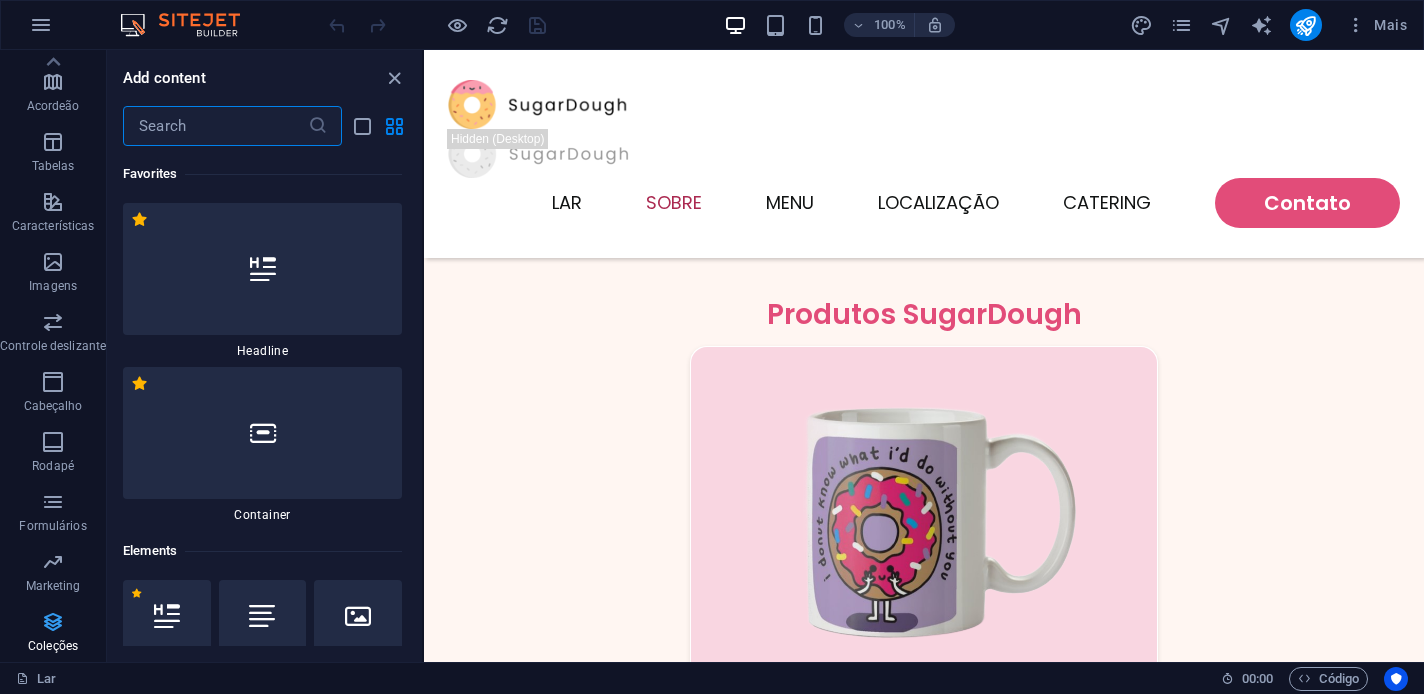 scroll, scrollTop: 3270, scrollLeft: 0, axis: vertical 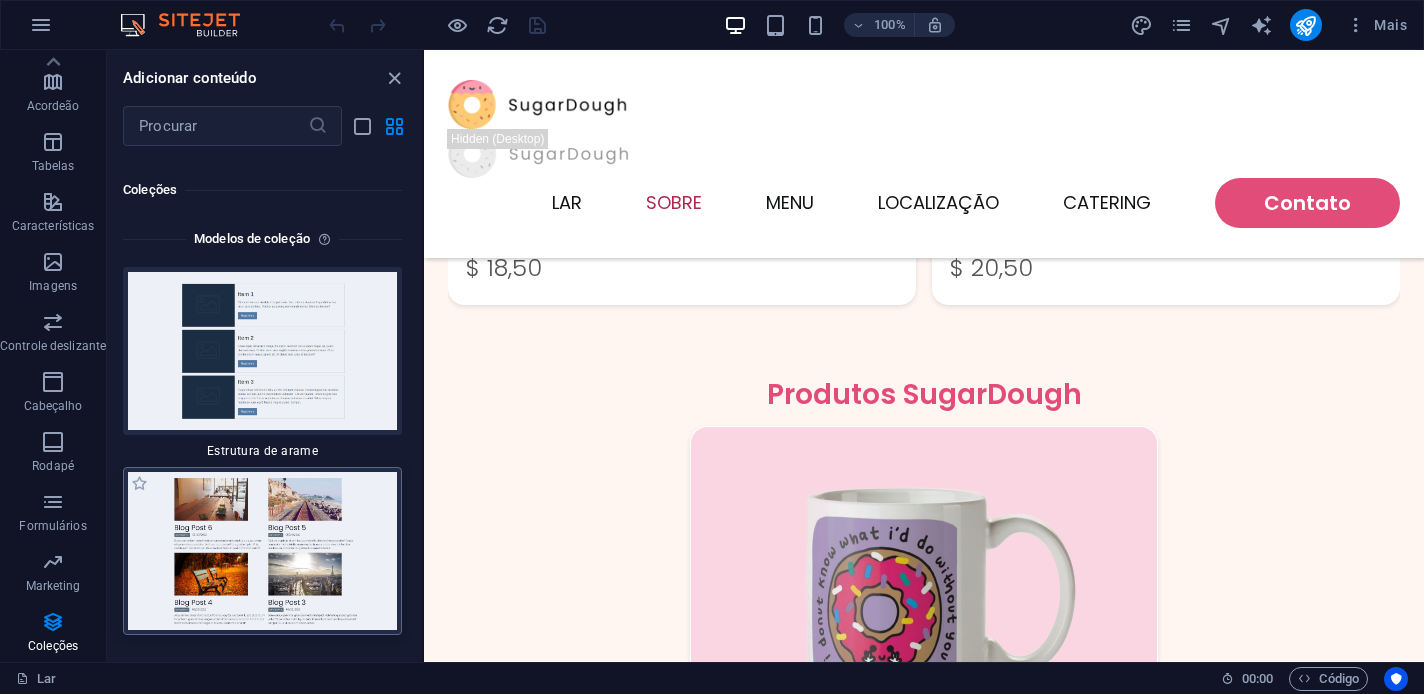 click at bounding box center [262, 551] 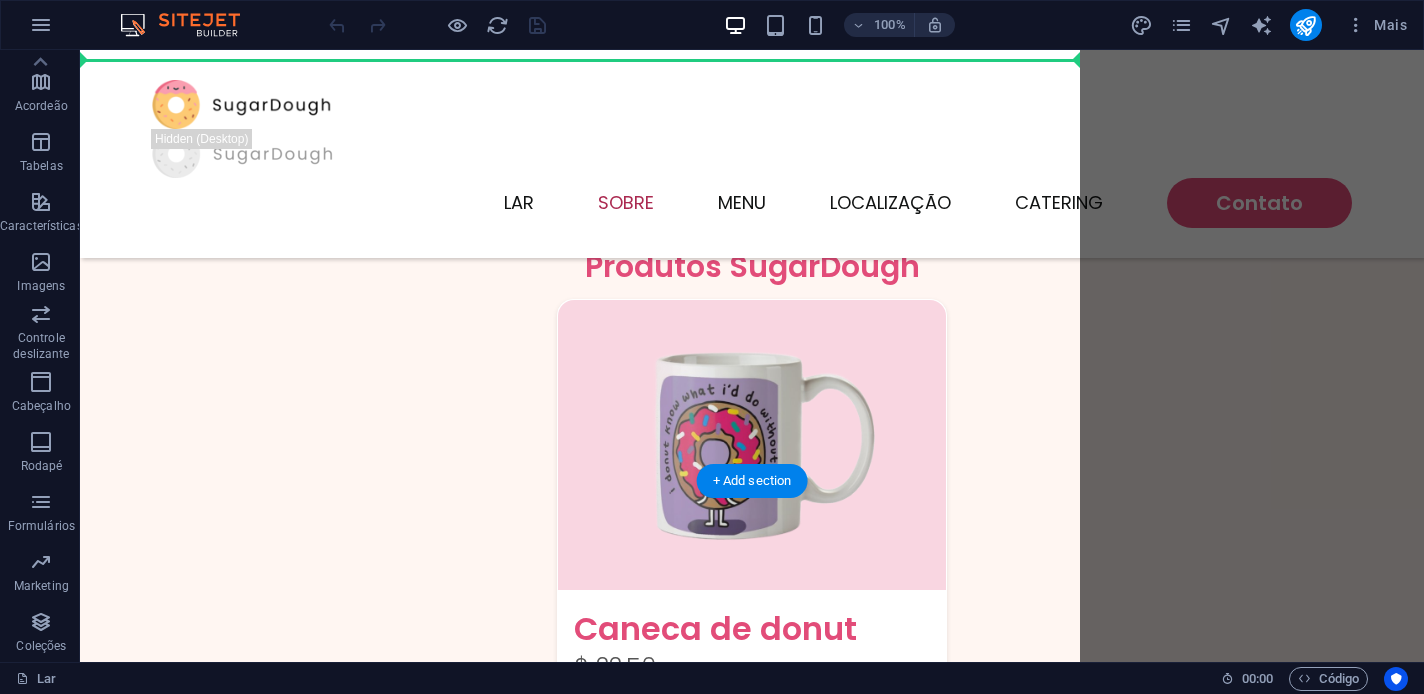 scroll, scrollTop: 3350, scrollLeft: 0, axis: vertical 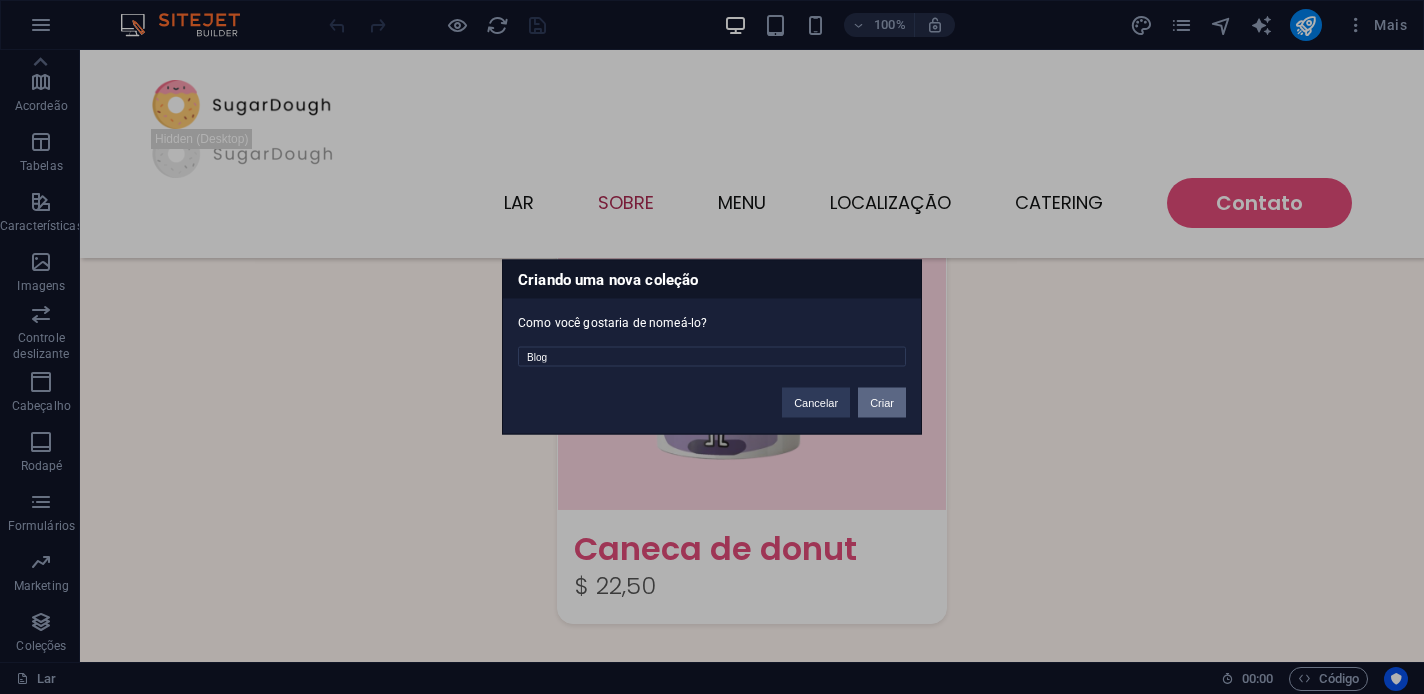 click on "Criar" at bounding box center (882, 403) 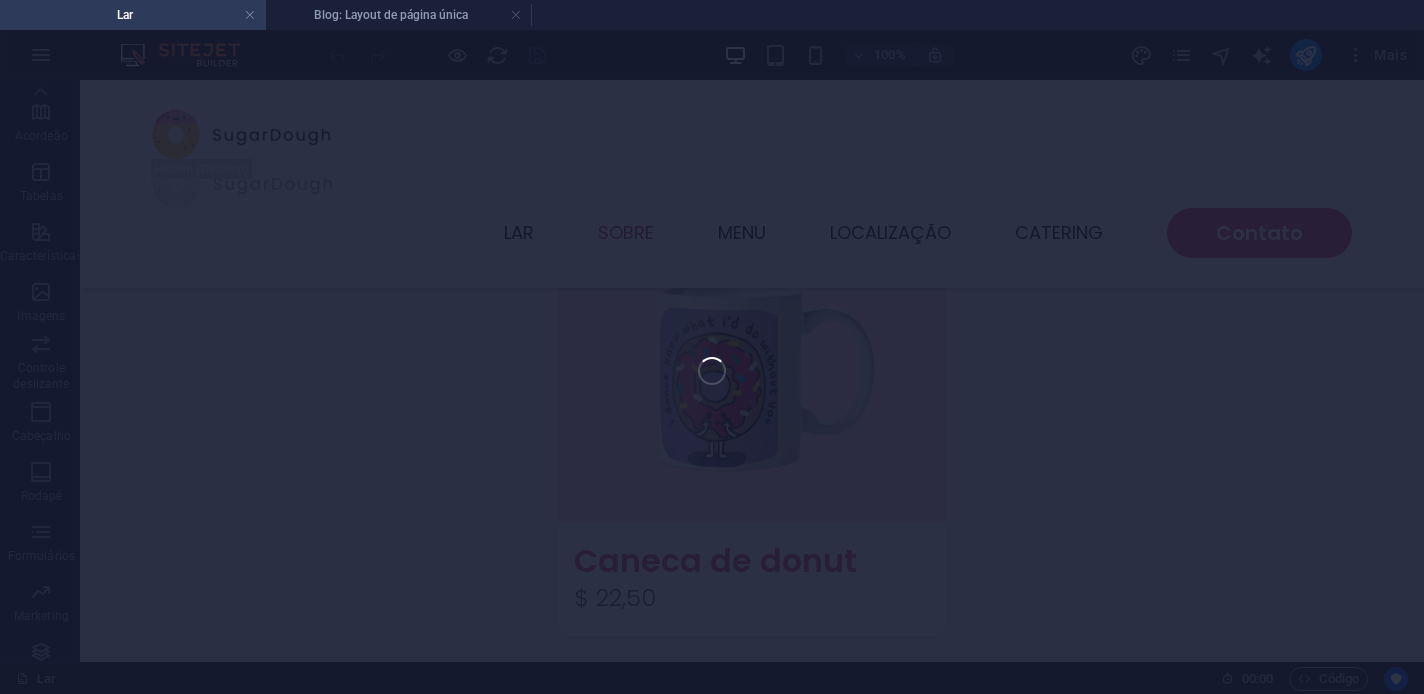 select 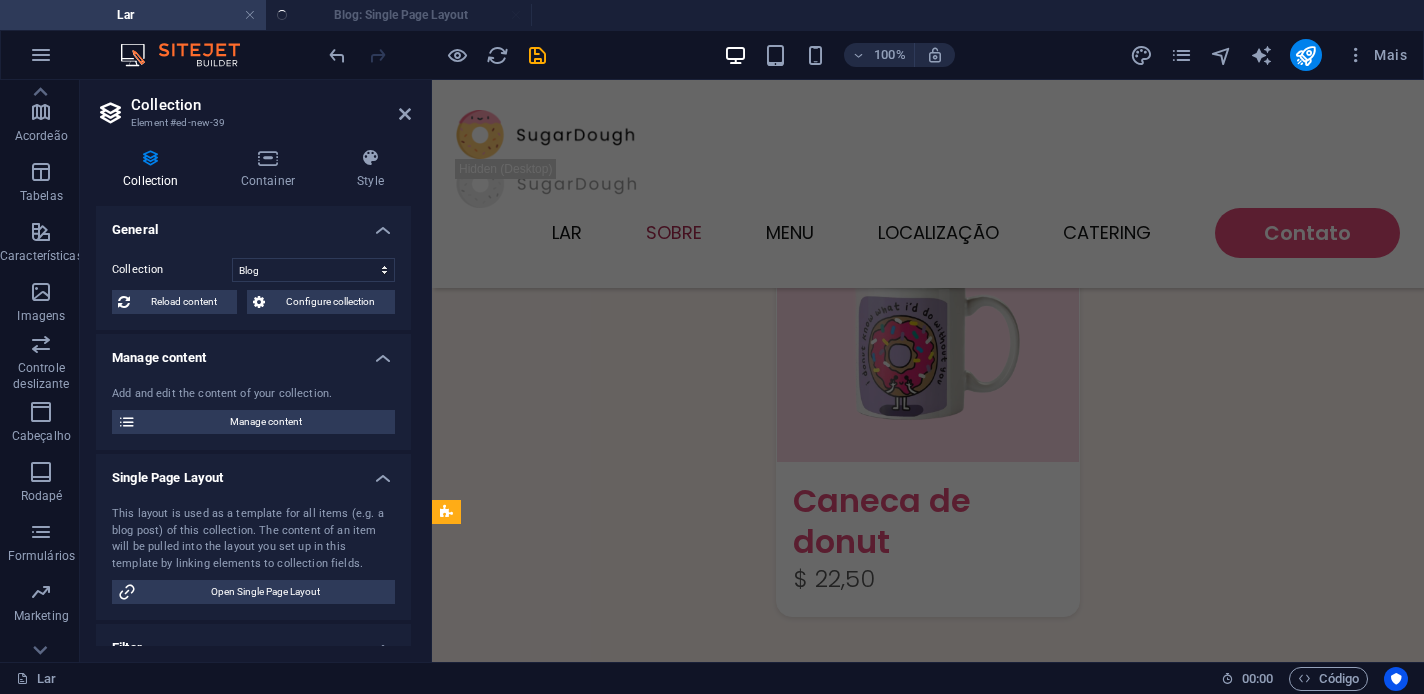 select on "columns.status" 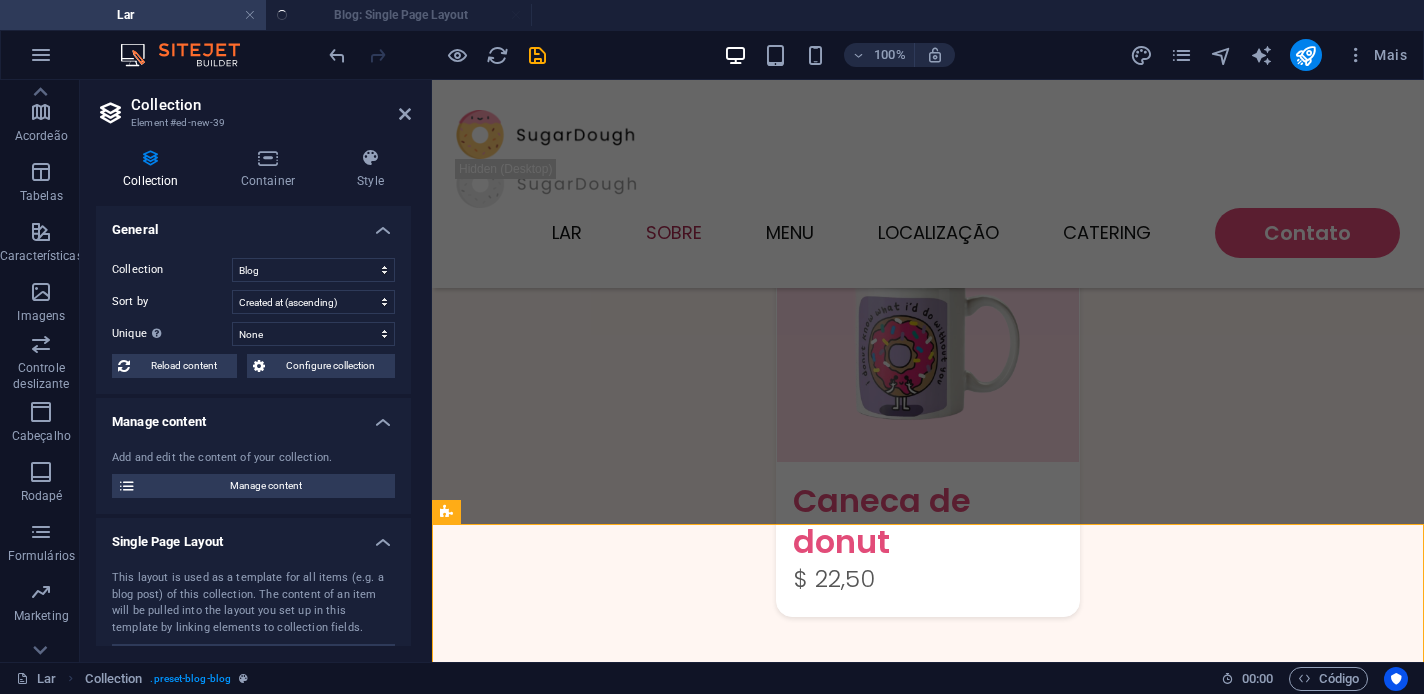 select on "columns.publishing_date_DESC" 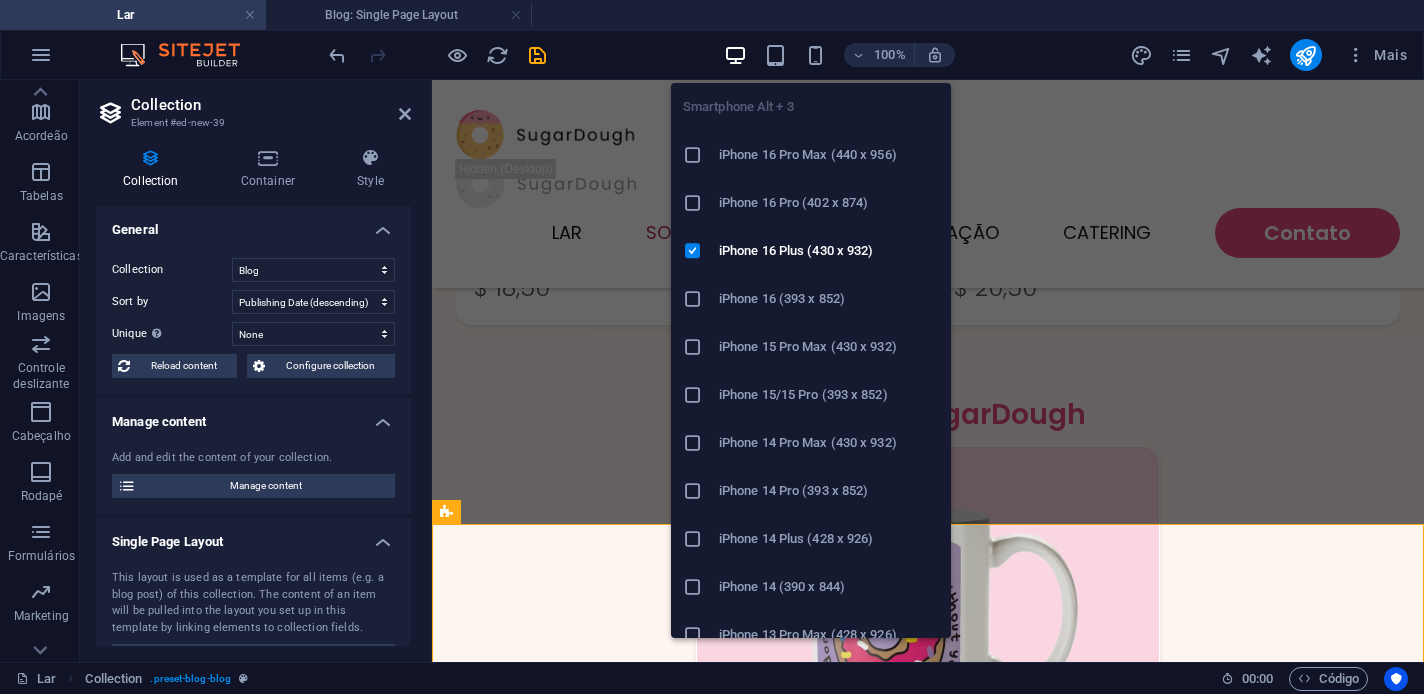 scroll, scrollTop: 0, scrollLeft: 0, axis: both 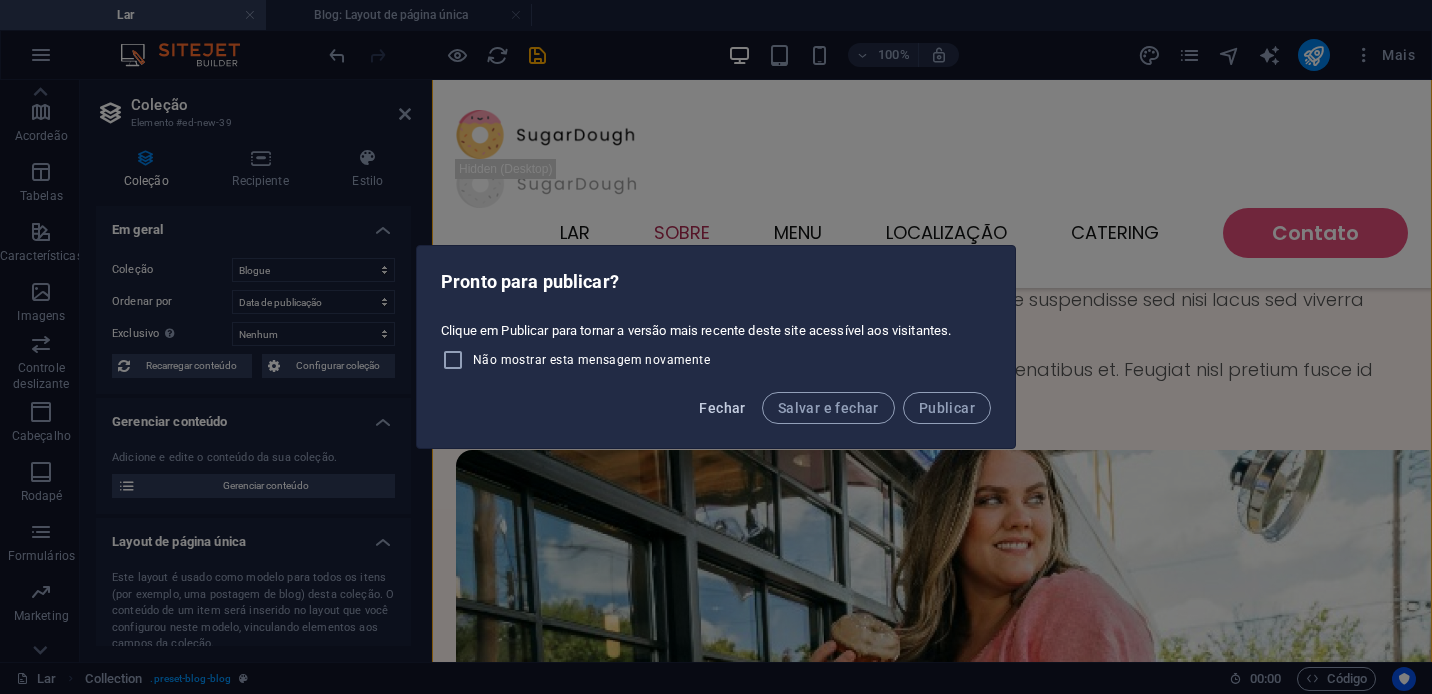 click on "Fechar" at bounding box center (722, 408) 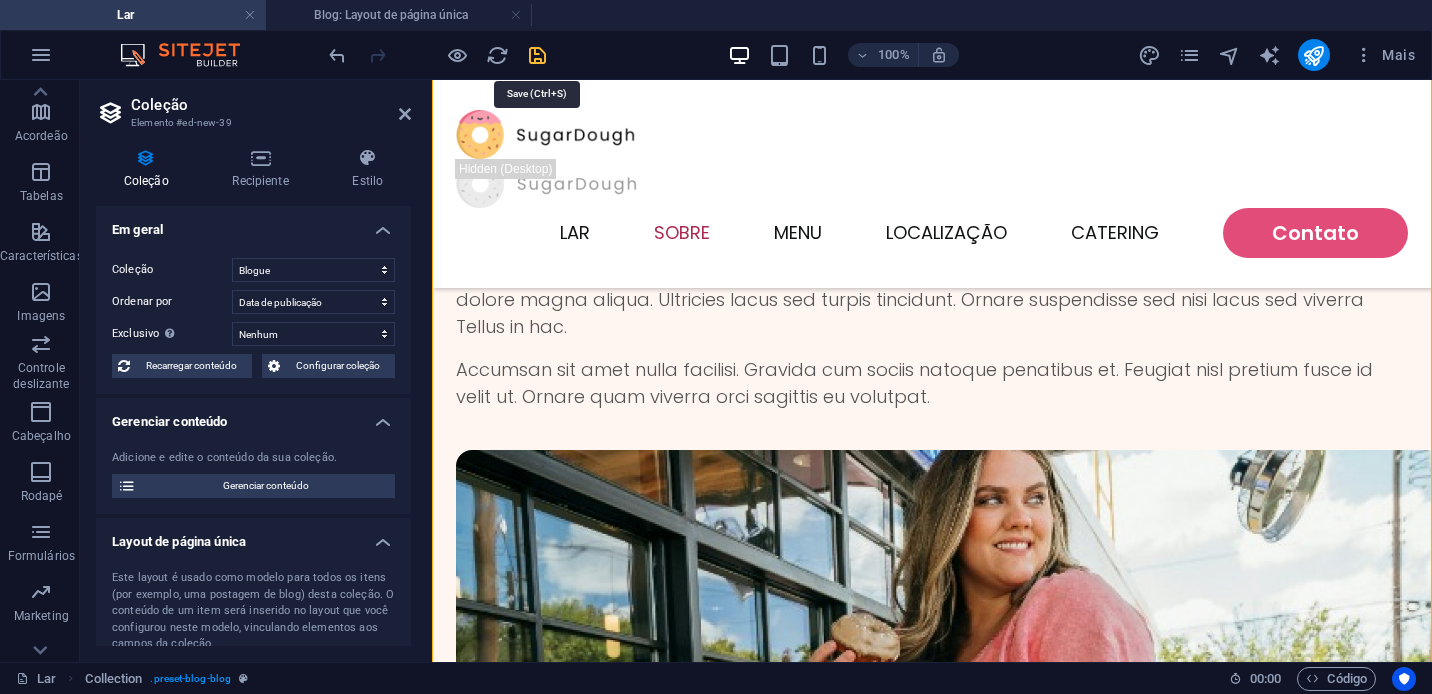 click at bounding box center [537, 55] 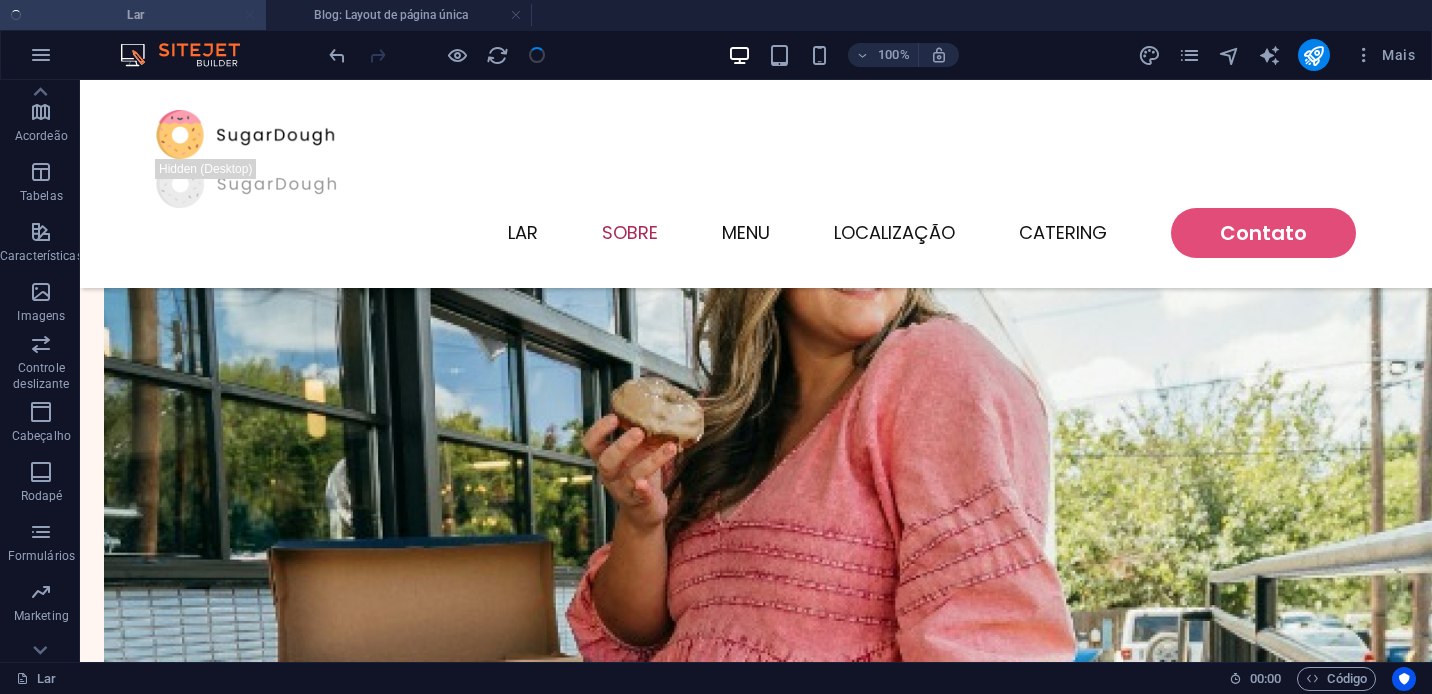 scroll, scrollTop: 4476, scrollLeft: 0, axis: vertical 